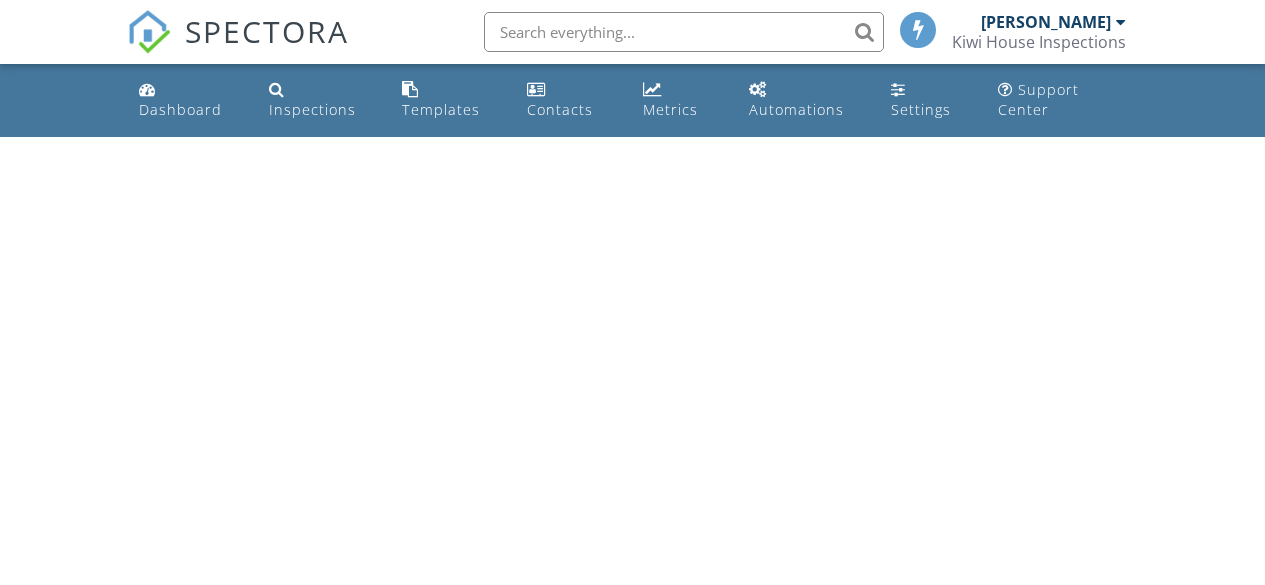 scroll, scrollTop: 0, scrollLeft: 0, axis: both 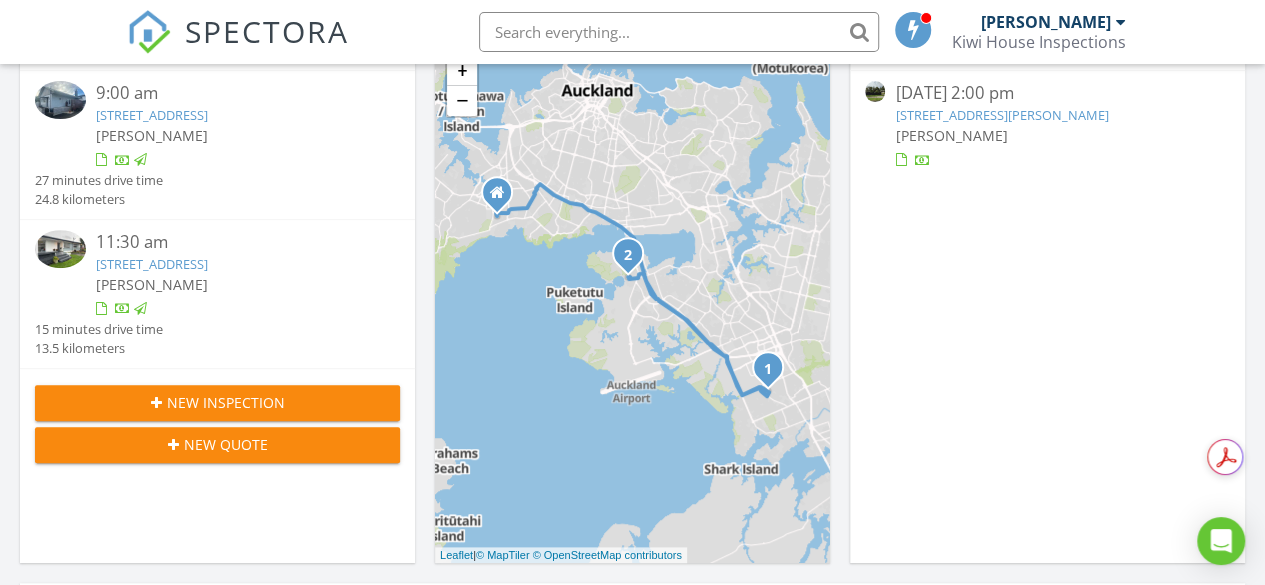 click on "New Inspection" at bounding box center (226, 402) 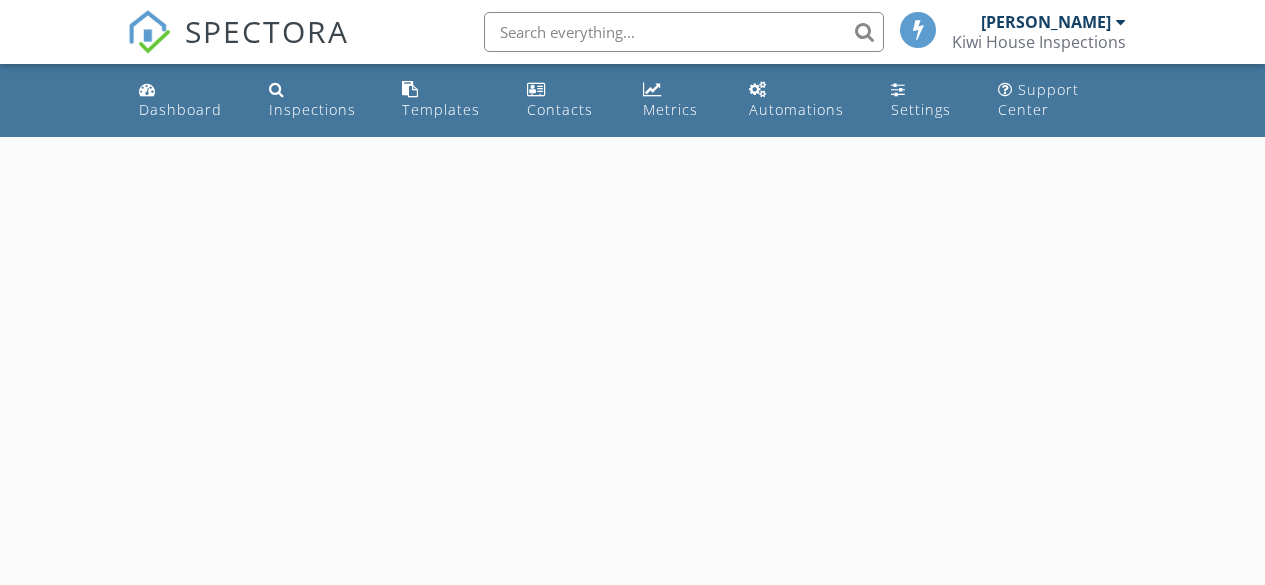 scroll, scrollTop: 0, scrollLeft: 0, axis: both 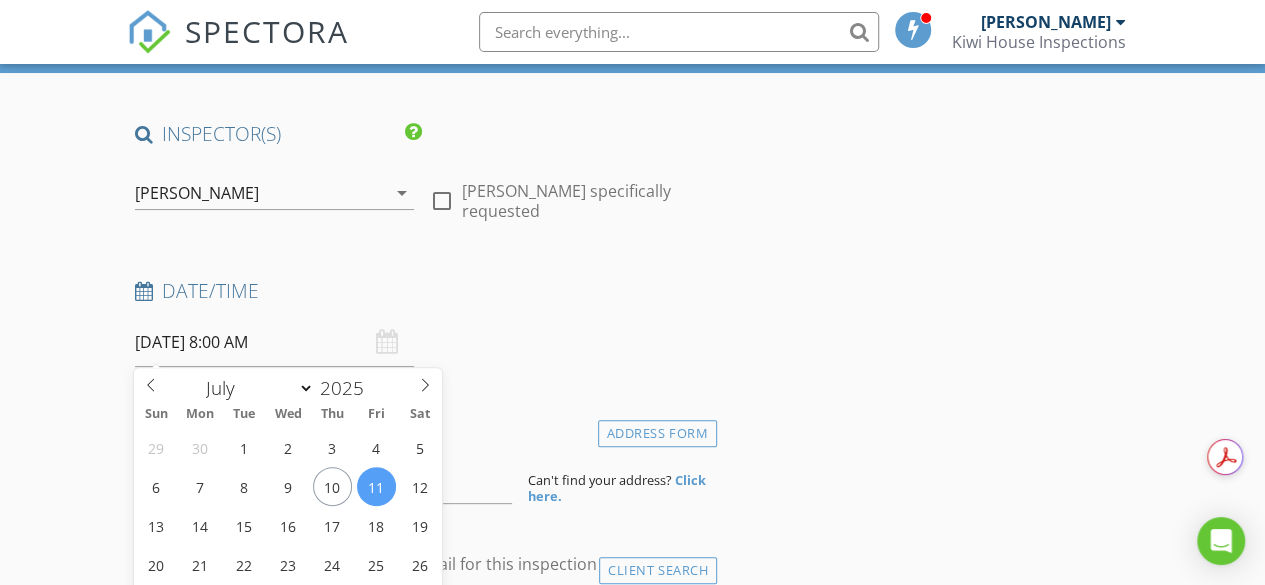 click on "11/07/2025 8:00 AM" at bounding box center [274, 342] 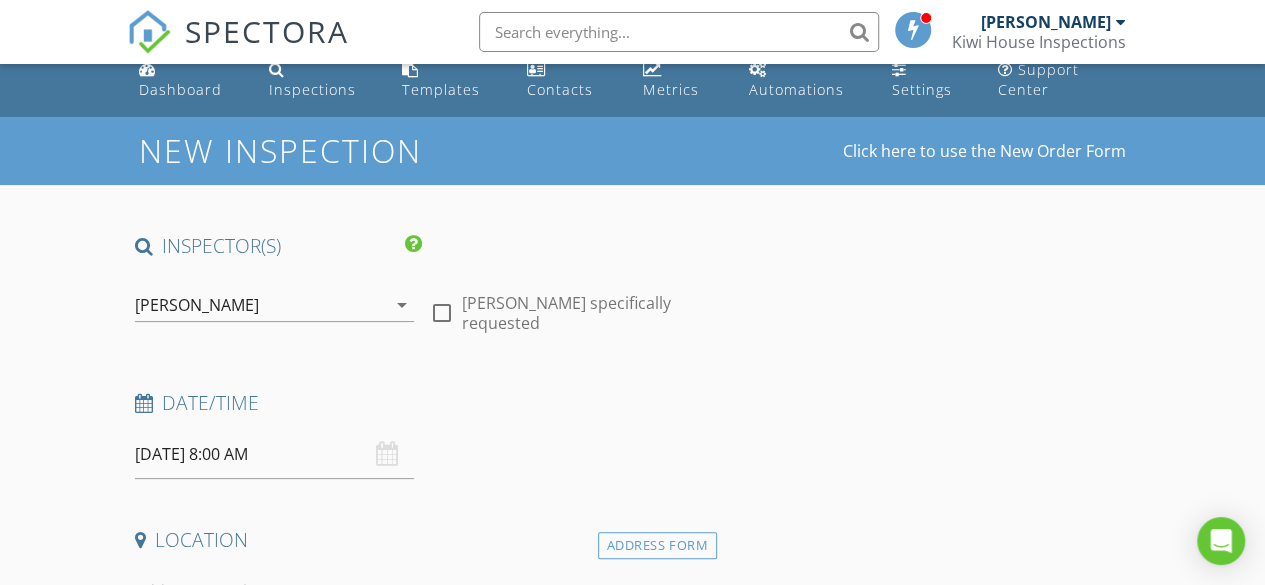 scroll, scrollTop: 0, scrollLeft: 0, axis: both 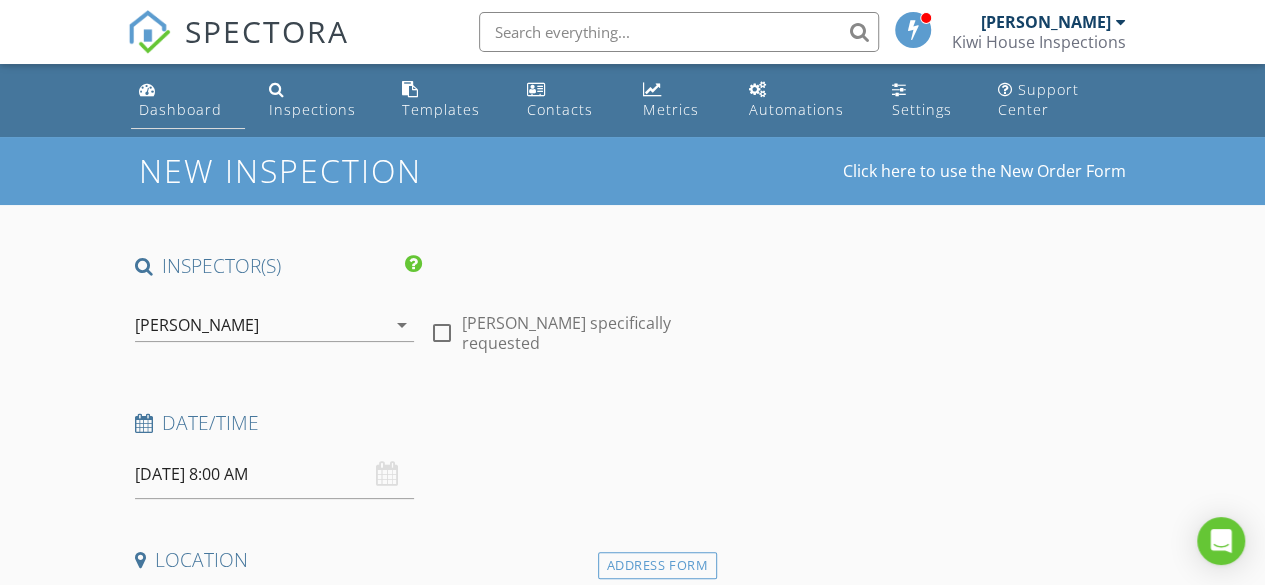 click on "Dashboard" at bounding box center [180, 109] 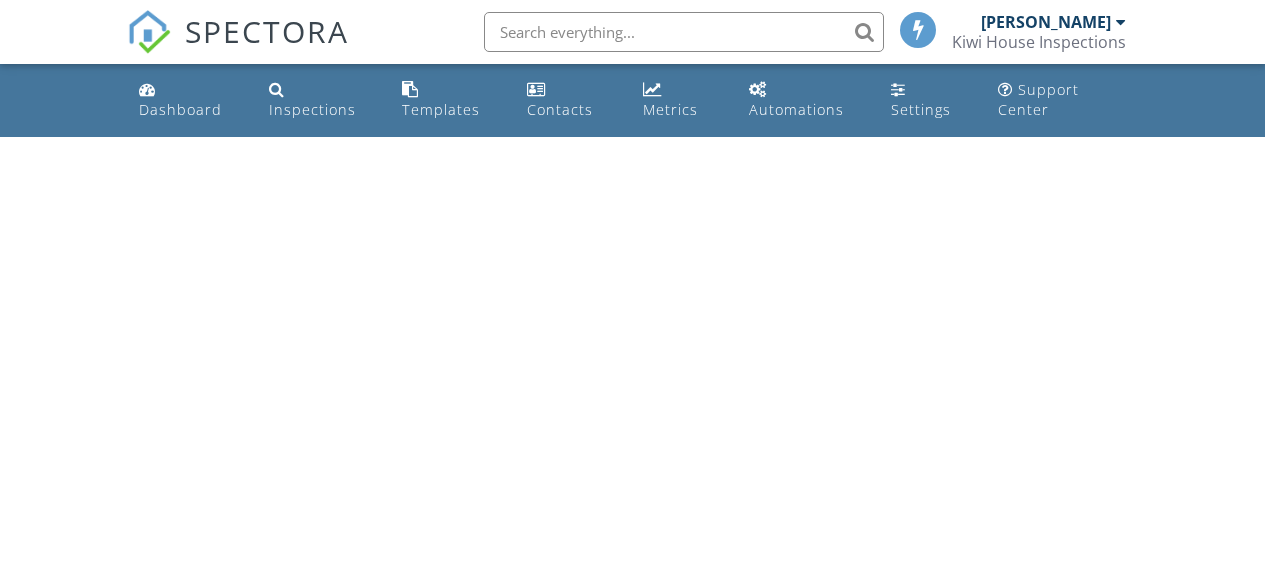 scroll, scrollTop: 0, scrollLeft: 0, axis: both 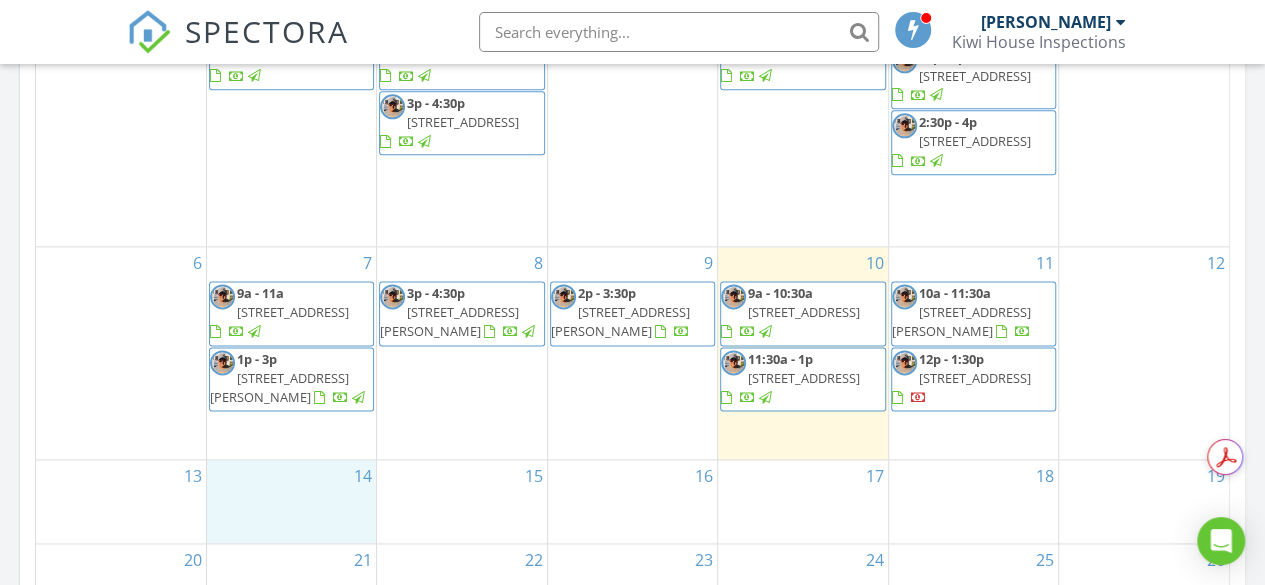 click on "14" at bounding box center (291, 501) 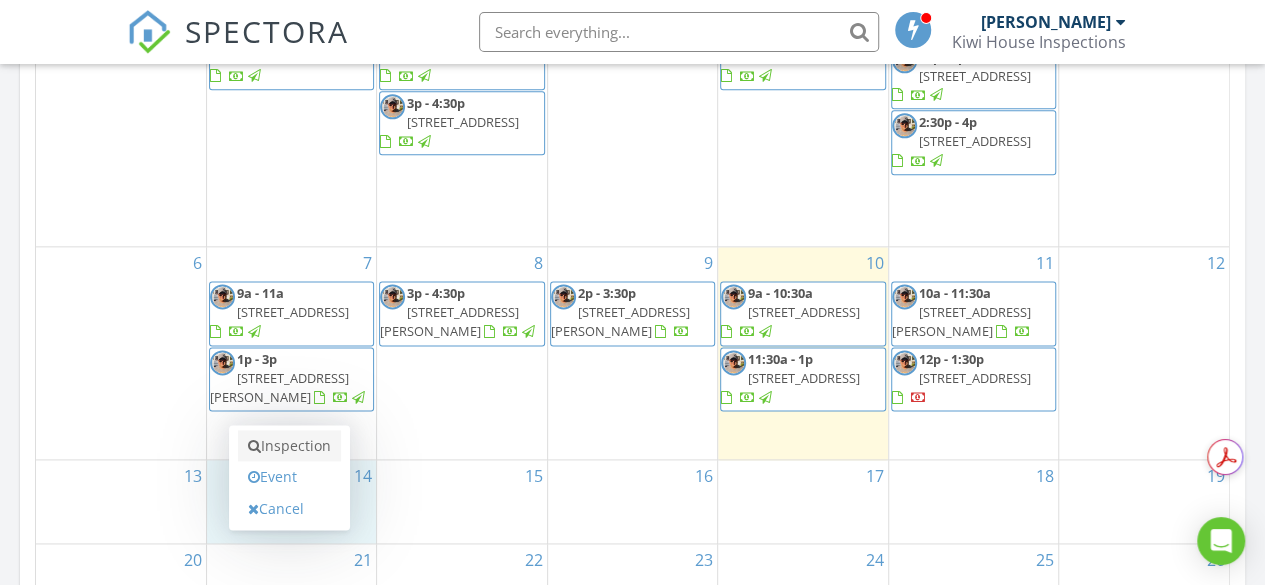 click on "Inspection" at bounding box center [289, 446] 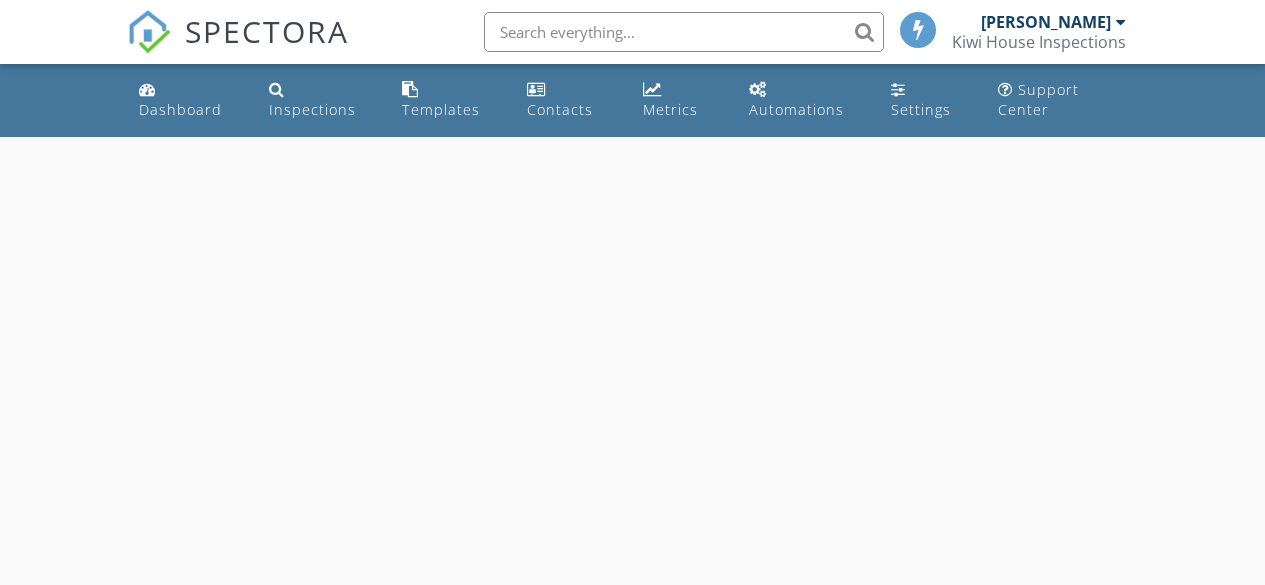 scroll, scrollTop: 0, scrollLeft: 0, axis: both 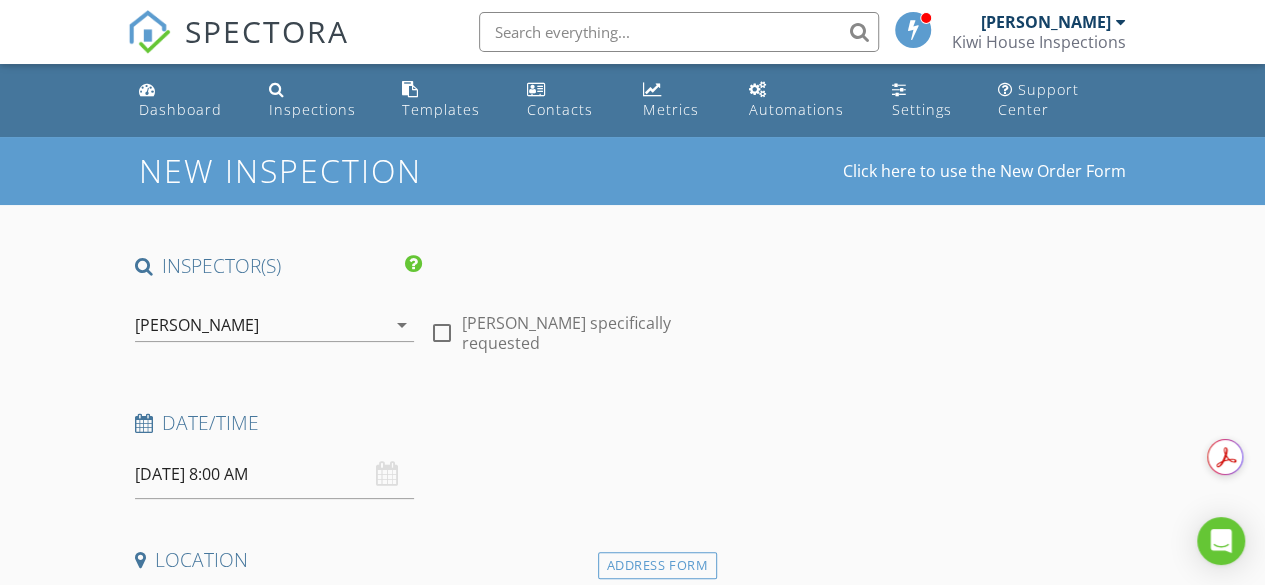 click on "[DATE] 8:00 AM" at bounding box center (274, 474) 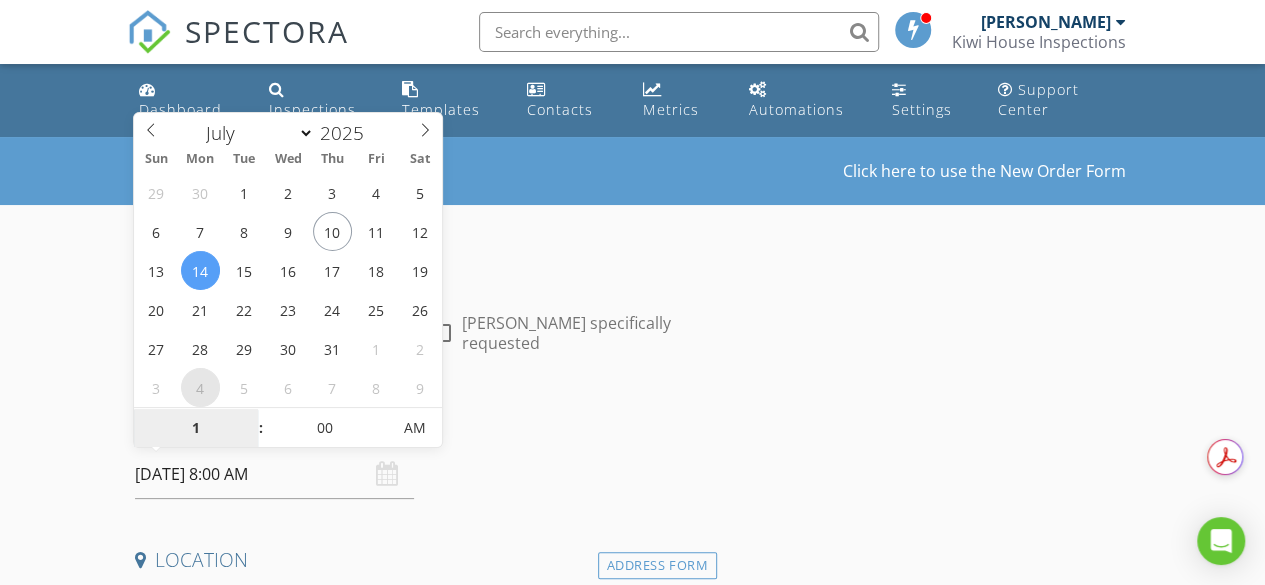 type on "10" 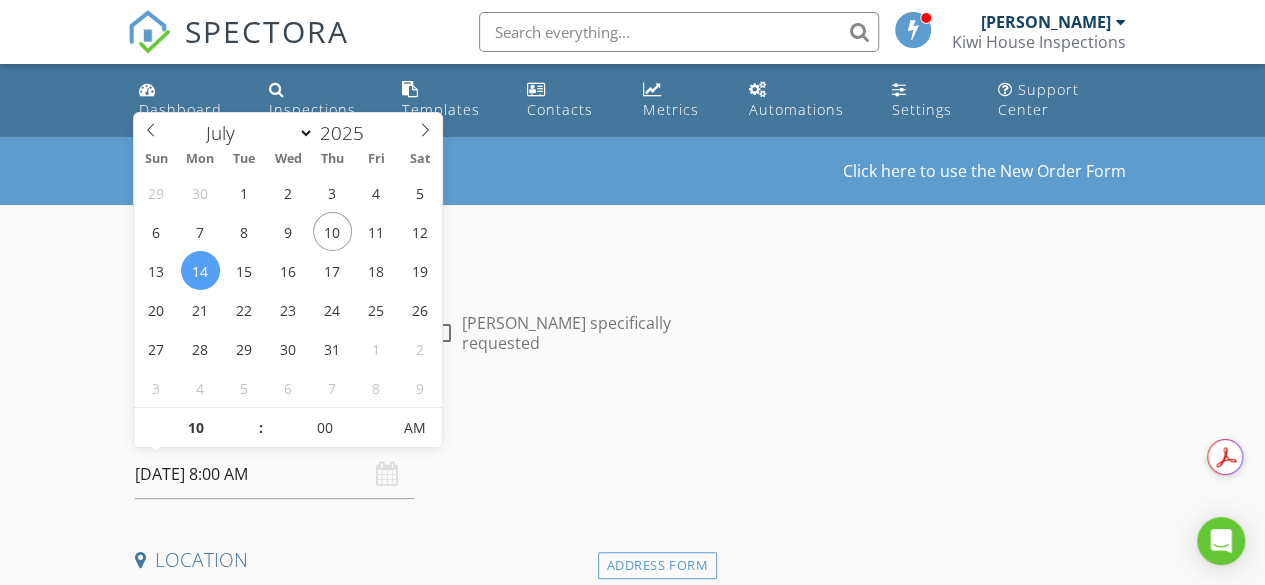 type on "[DATE] 10:00 AM" 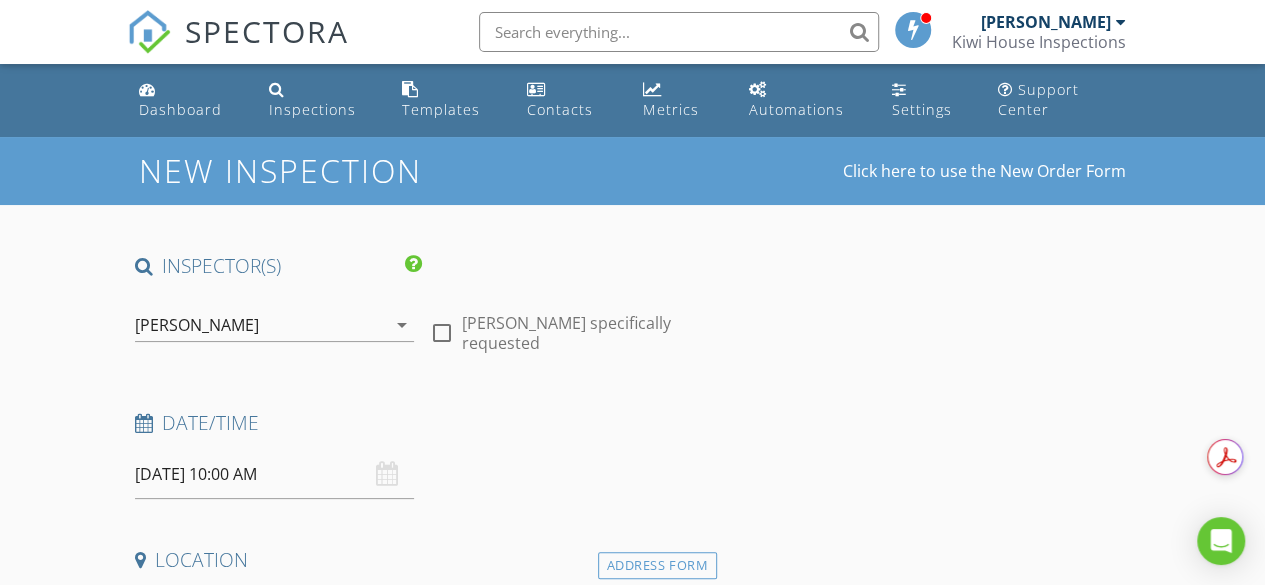 click on "INSPECTOR(S)
check_box   Rakesh Sethi   PRIMARY   Rakesh Sethi arrow_drop_down   check_box_outline_blank Rakesh Sethi specifically requested
Date/Time
14/07/2025 10:00 AM
Location
Address Form       Can't find your address?   Click here.
client
check_box Enable Client CC email for this inspection   Client Search     check_box_outline_blank Client is a Company/Organization     First Name   Last Name   Email   CC Email   Phone           Notes   Private Notes
ADD ADDITIONAL client
SERVICES
check_box_outline_blank   01: Verbal Inspection   check_box_outline_blank   02: Residential Building Inspection    check_box_outline_blank   03: Residential Building Inspection   check_box_outline_blank   04: Residential Building Inspection   check_box_outline_blank     check_box_outline_blank" at bounding box center (633, 1687) 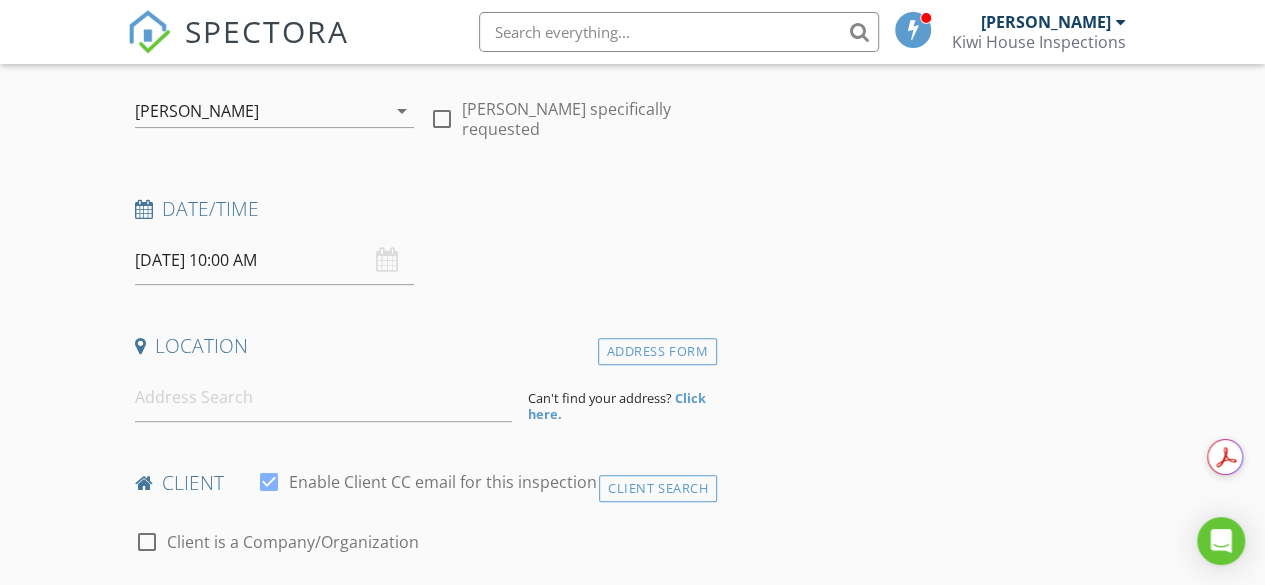 scroll, scrollTop: 267, scrollLeft: 0, axis: vertical 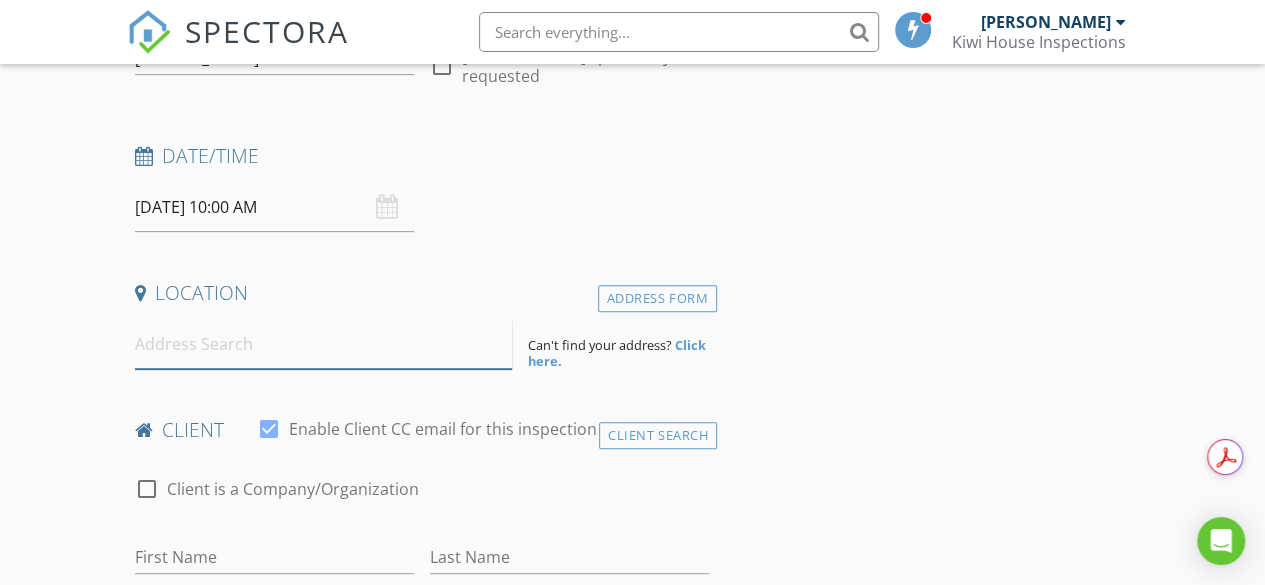 click at bounding box center (324, 344) 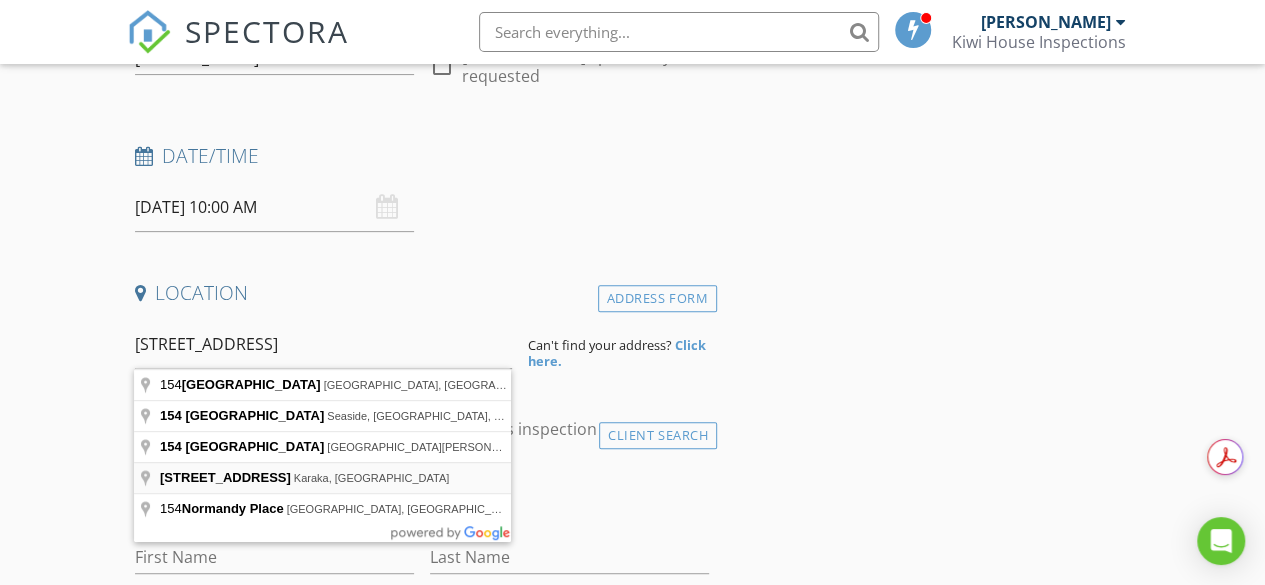 type on "154 Normanby Road, Karaka, New Zealand" 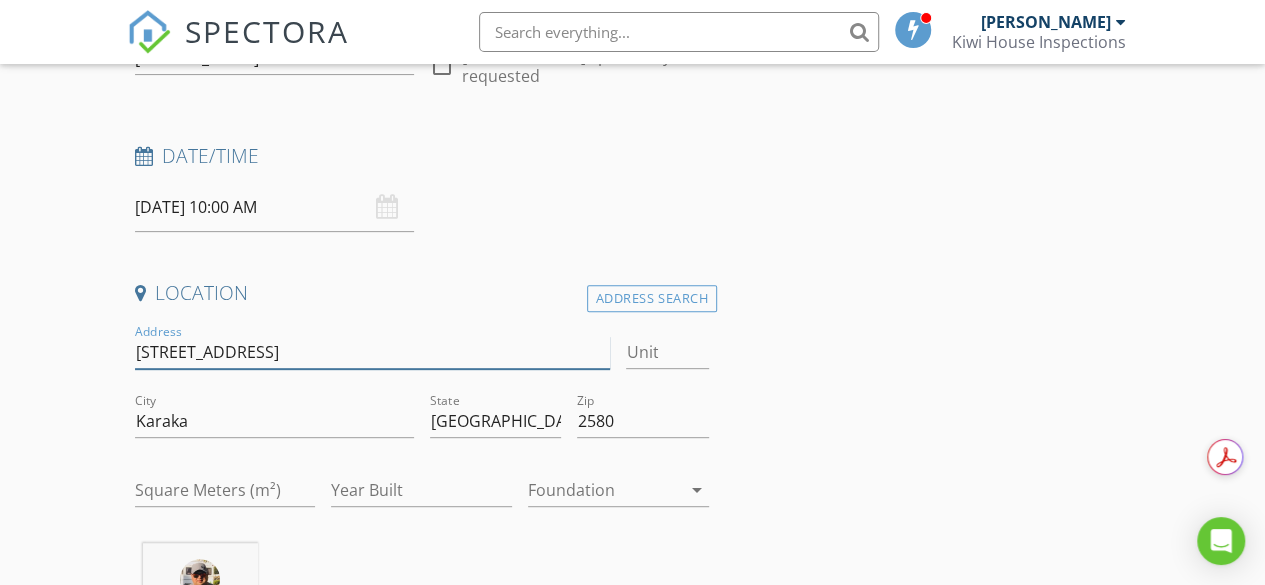 click on "154 Normanby Rd" at bounding box center [373, 352] 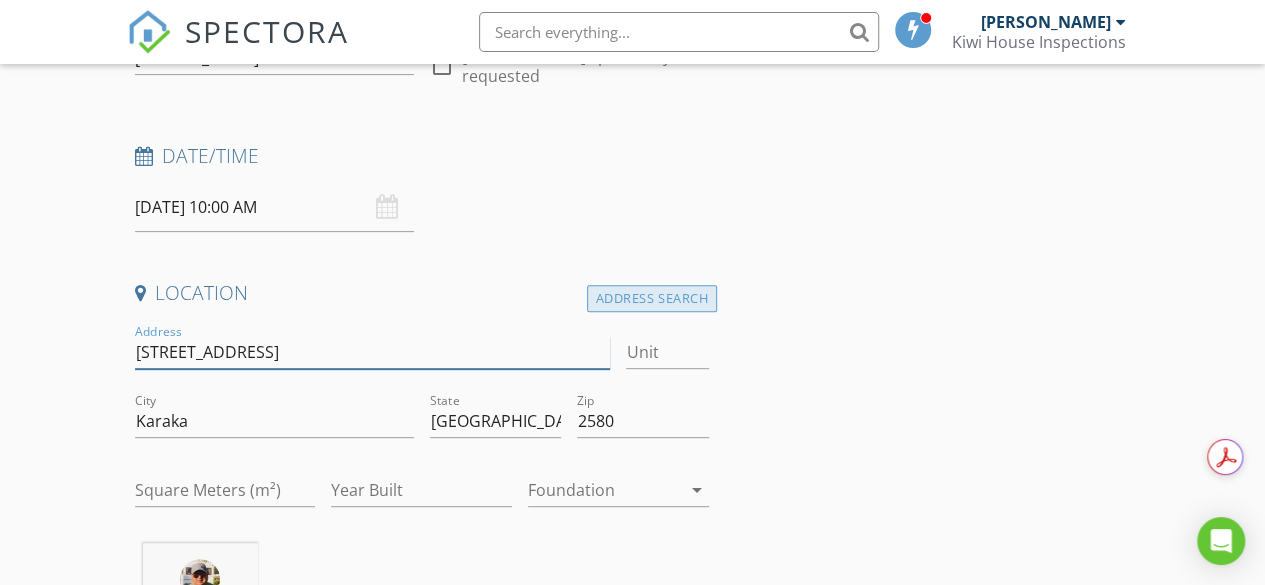 type on "154 Normandy Road" 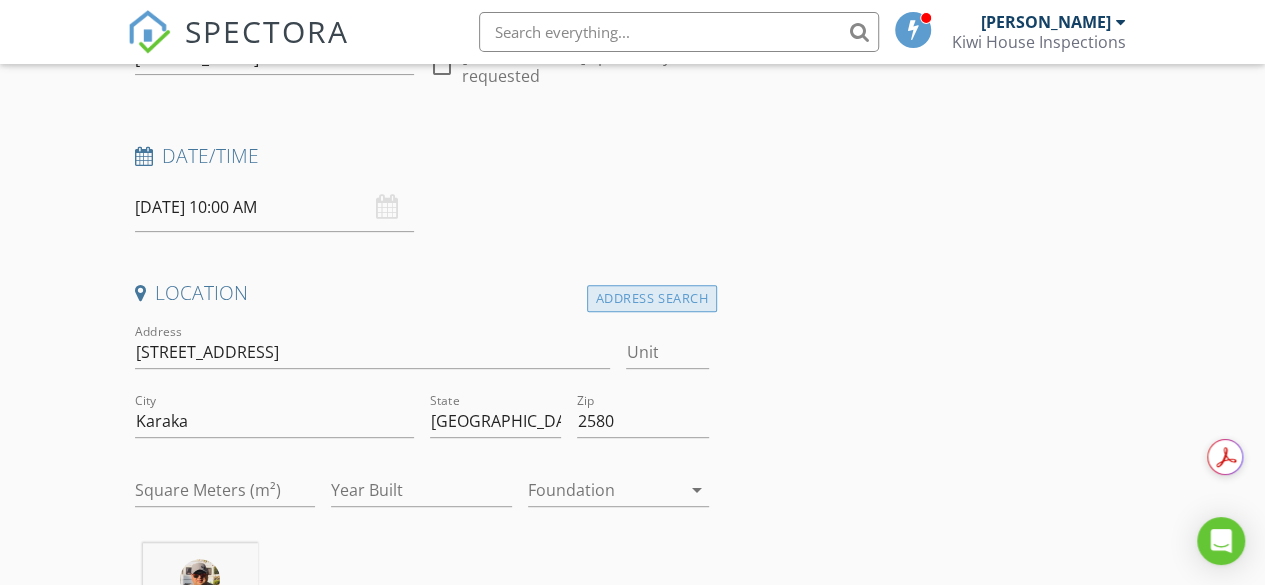 click on "Address Search" at bounding box center (652, 298) 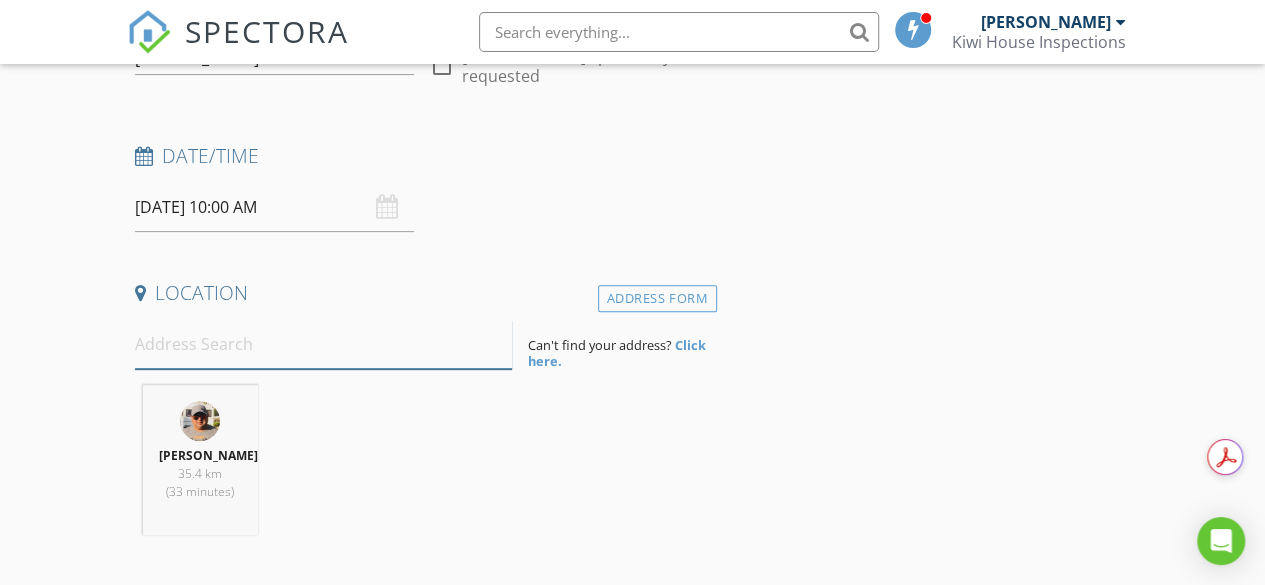 click at bounding box center (324, 344) 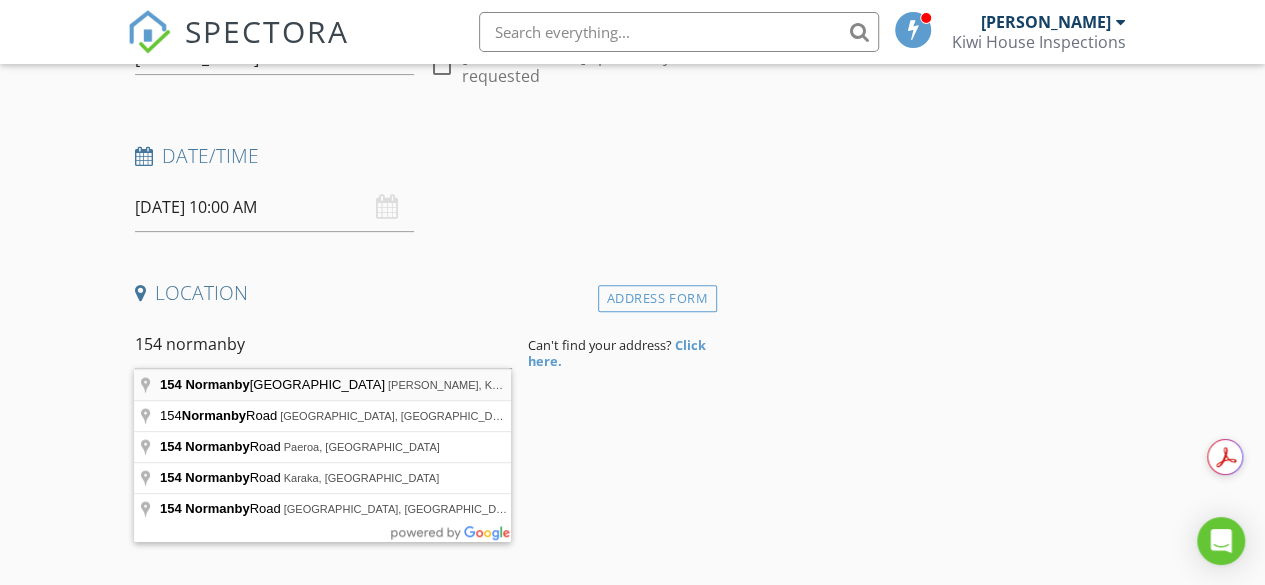 type on "154 Normanby Road East, Papakura, Karaka, New Zealand" 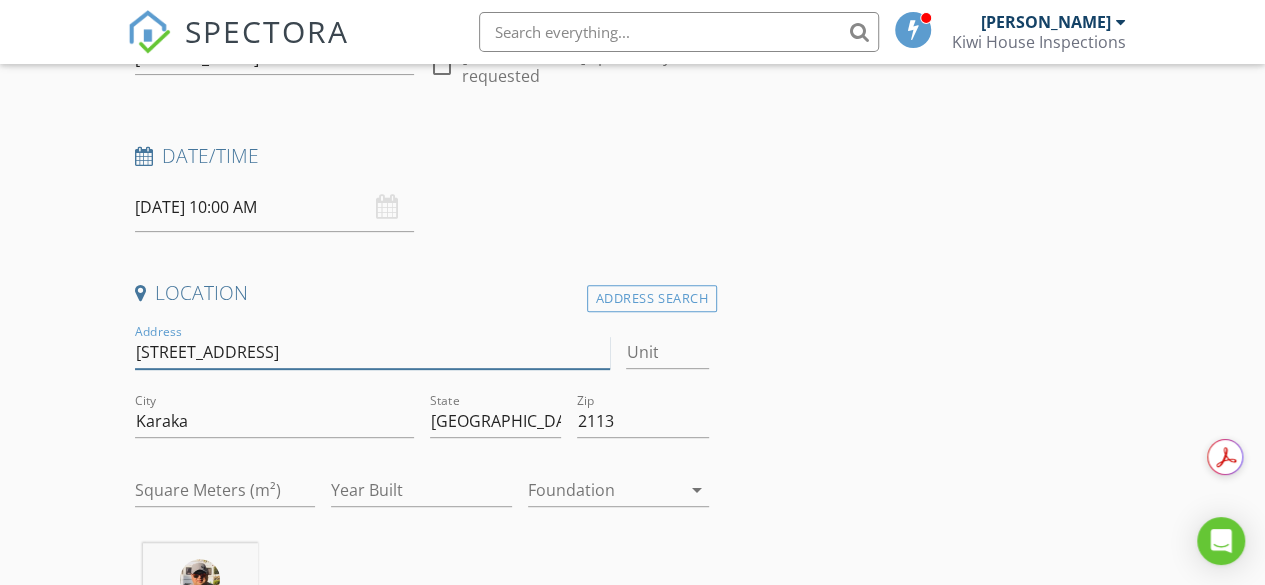click on "154 Normanby Rd E" at bounding box center (373, 352) 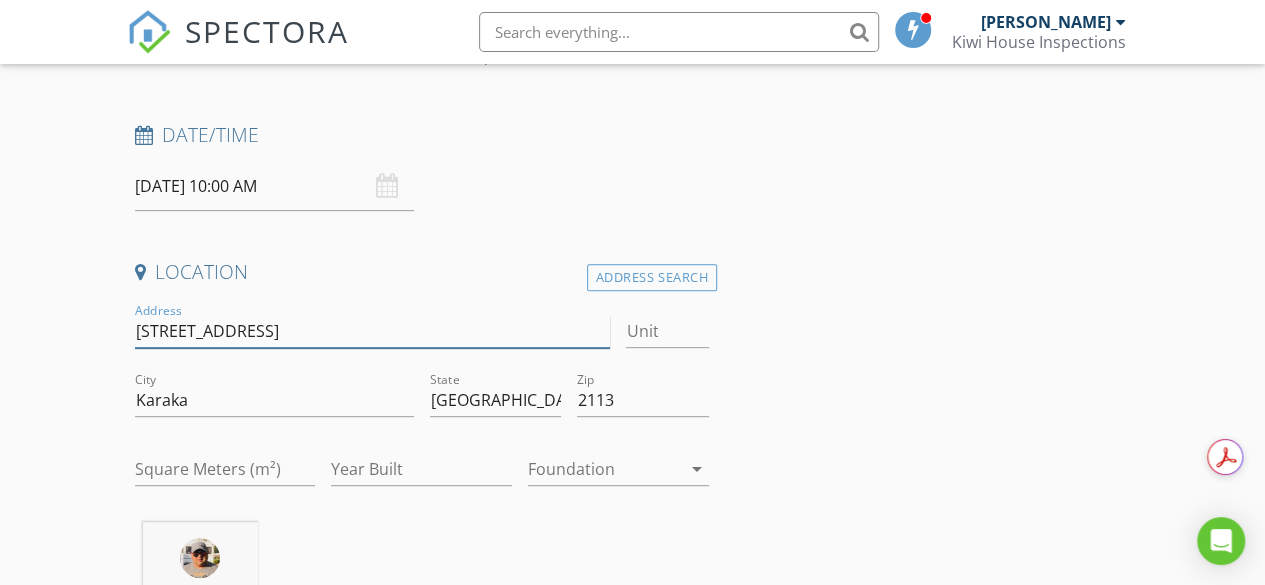 scroll, scrollTop: 289, scrollLeft: 0, axis: vertical 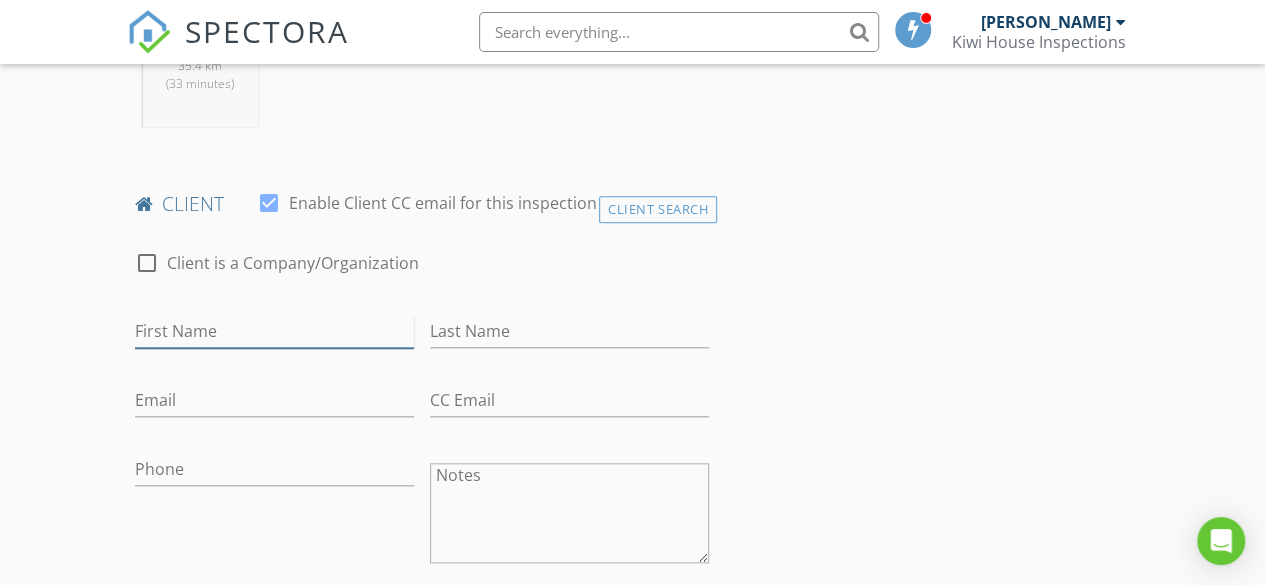 click on "First Name" at bounding box center (274, 331) 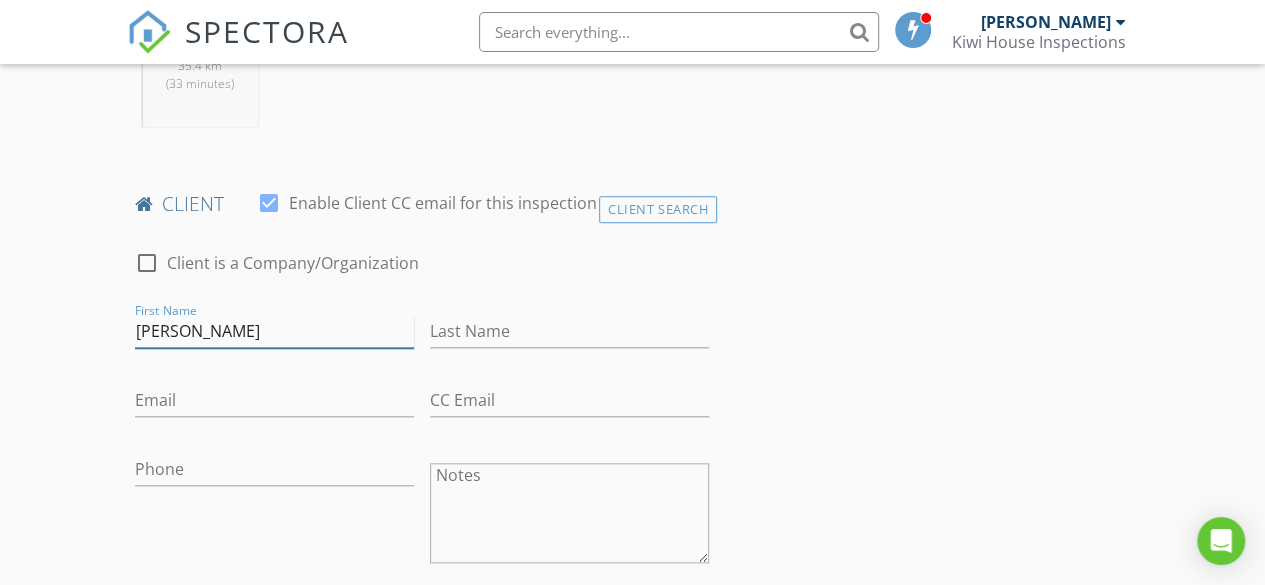 type on "[PERSON_NAME]" 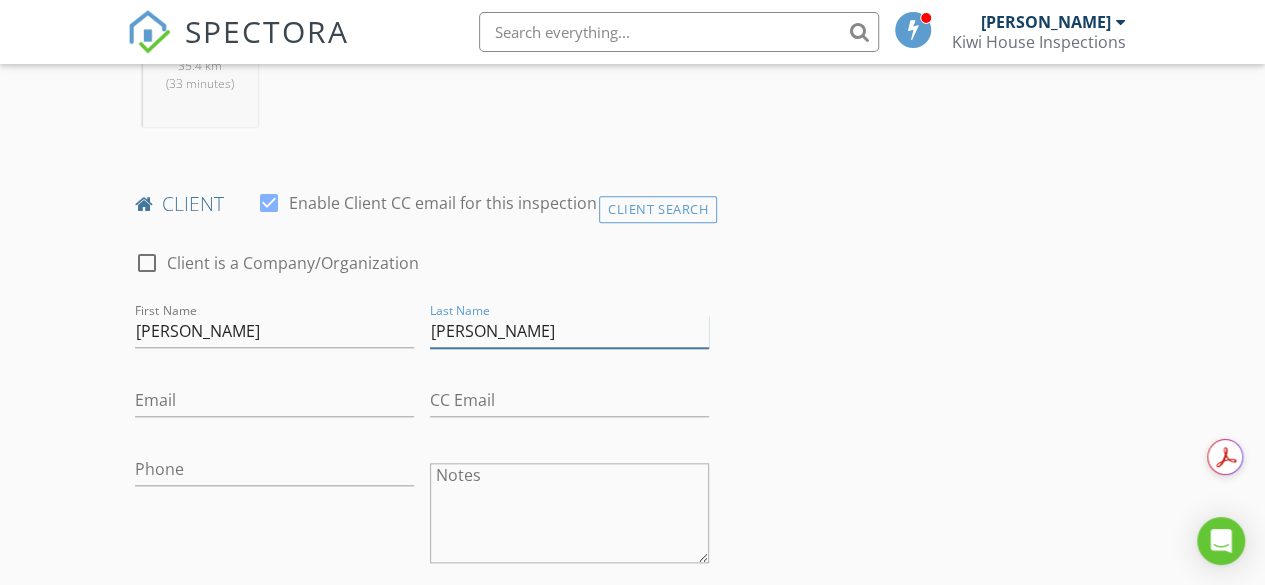 type on "[PERSON_NAME]" 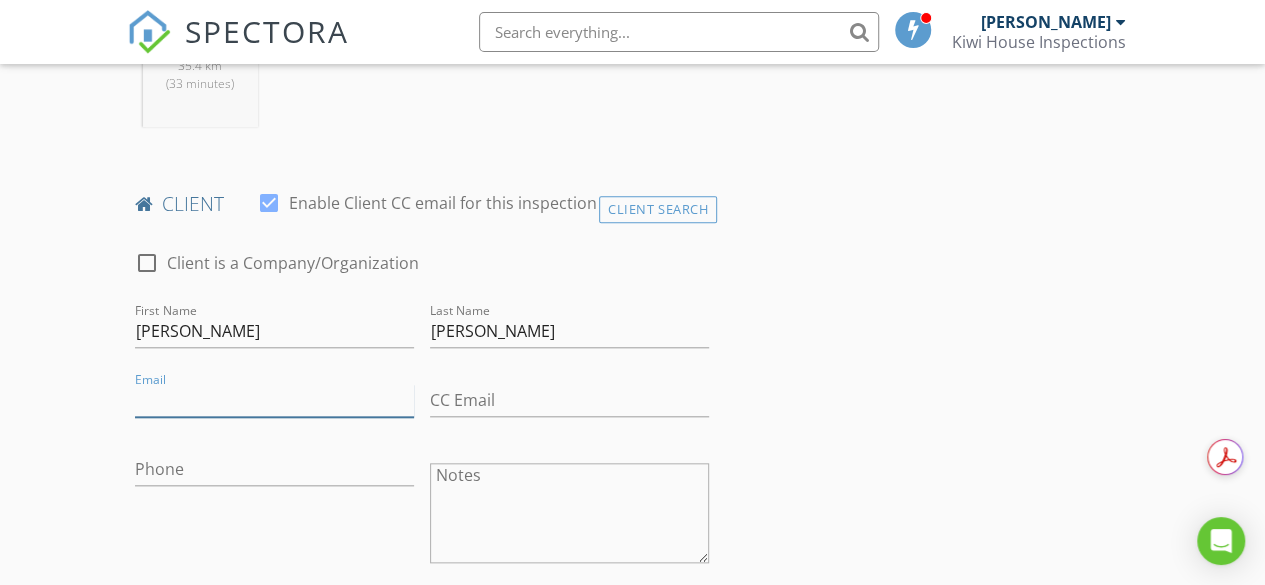 click on "Email" at bounding box center (274, 400) 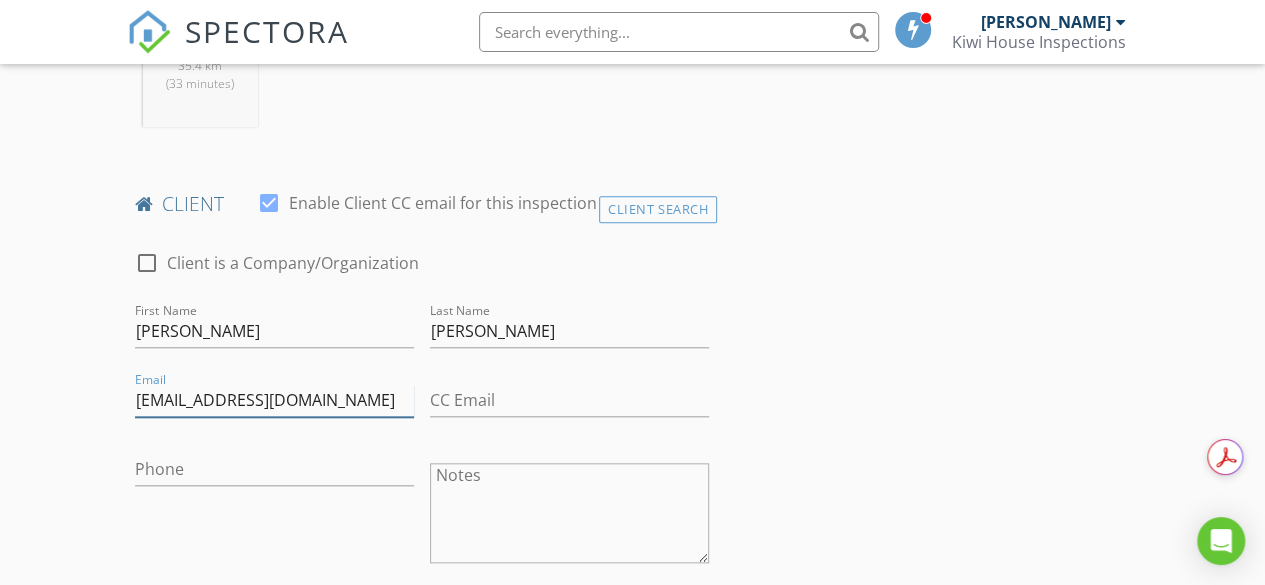 type on "[EMAIL_ADDRESS][DOMAIN_NAME]" 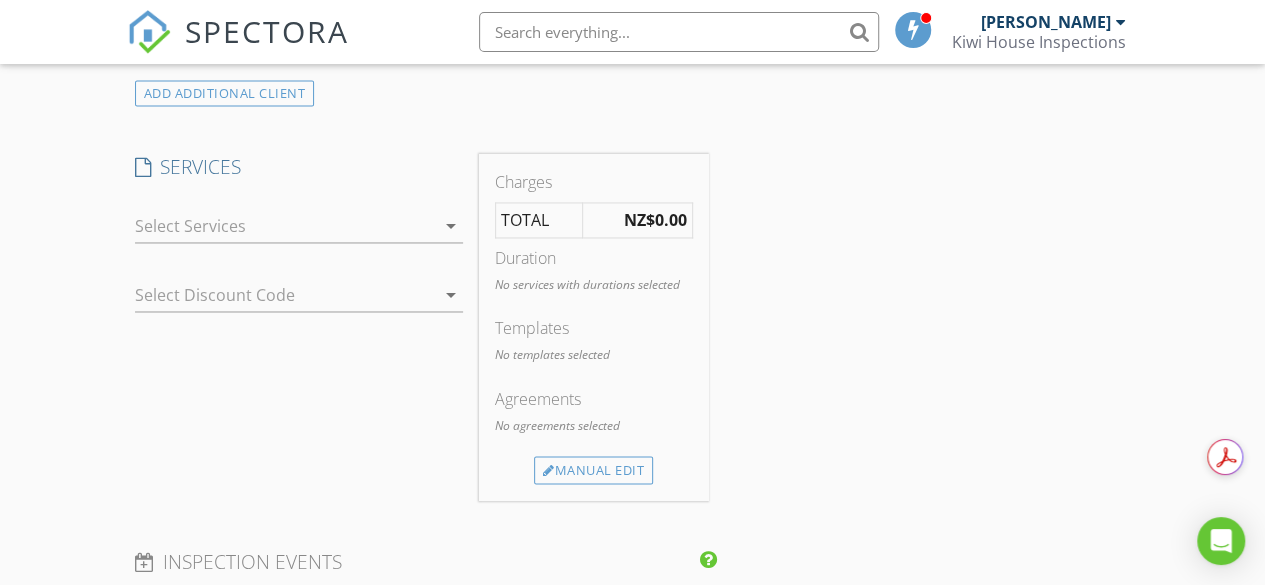 scroll, scrollTop: 1505, scrollLeft: 0, axis: vertical 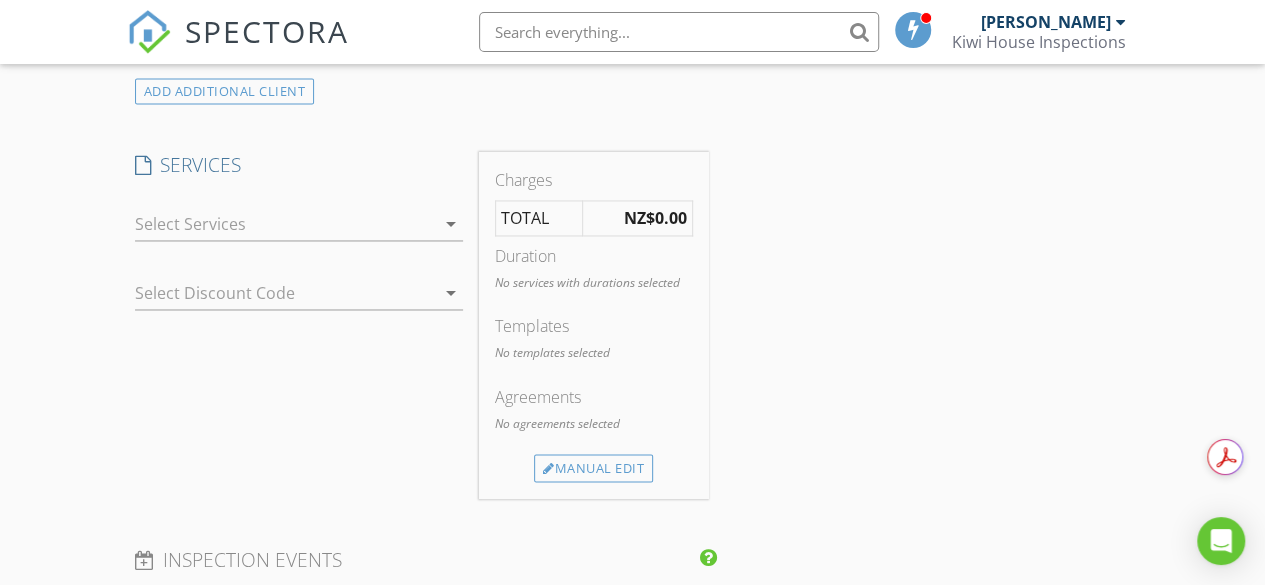 type on "027 359 9987" 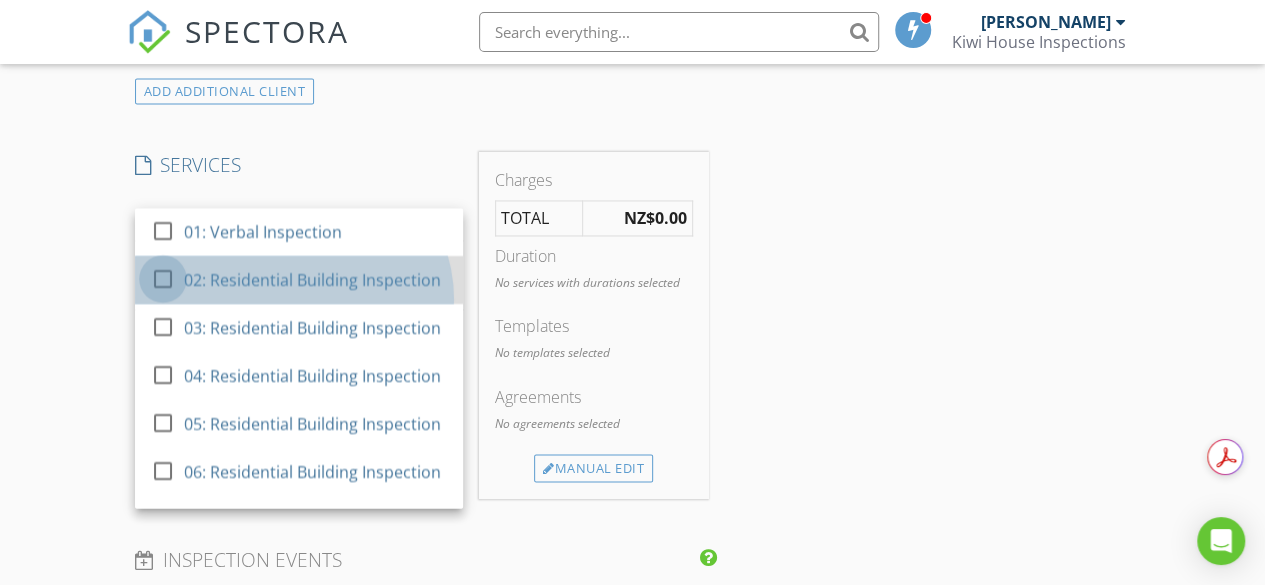 click at bounding box center (163, 279) 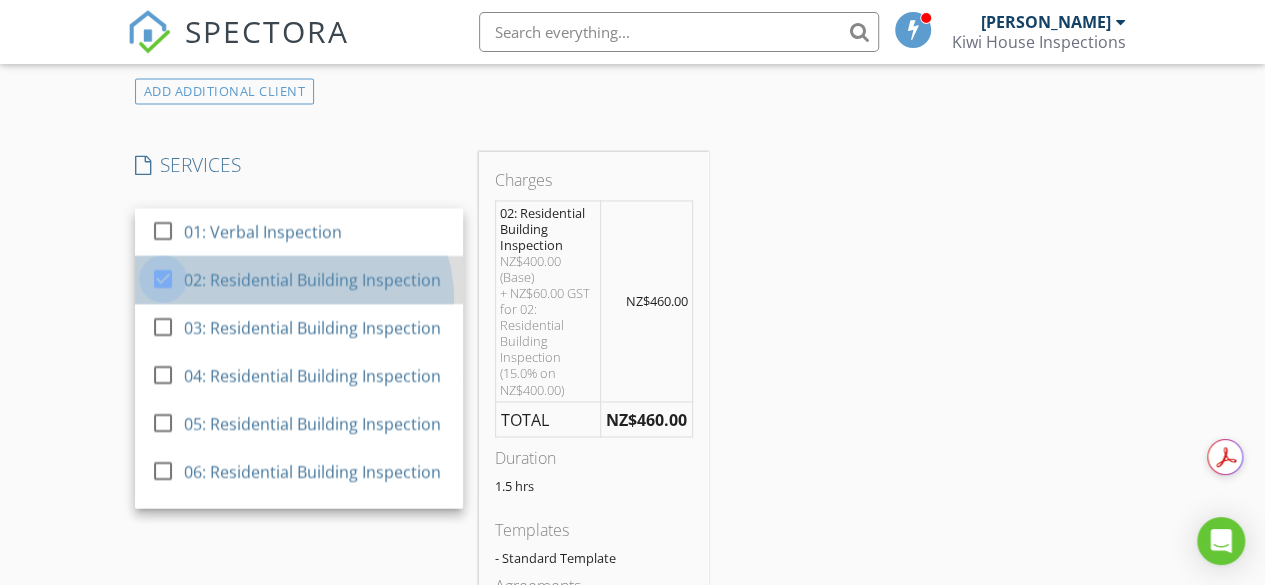 click at bounding box center [163, 279] 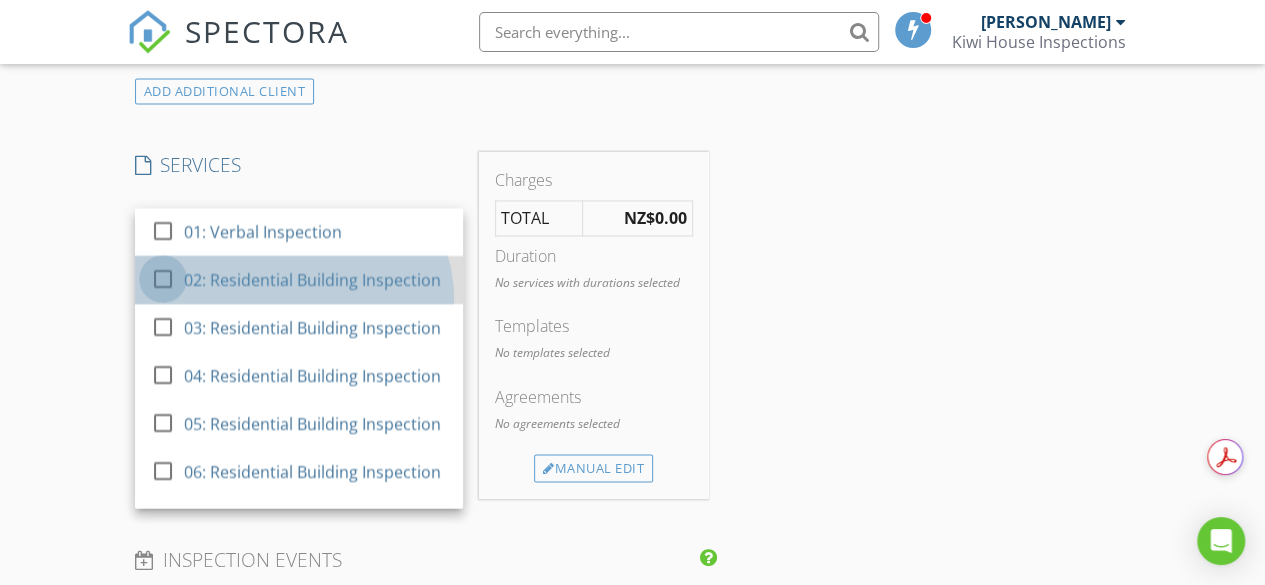click at bounding box center [163, 279] 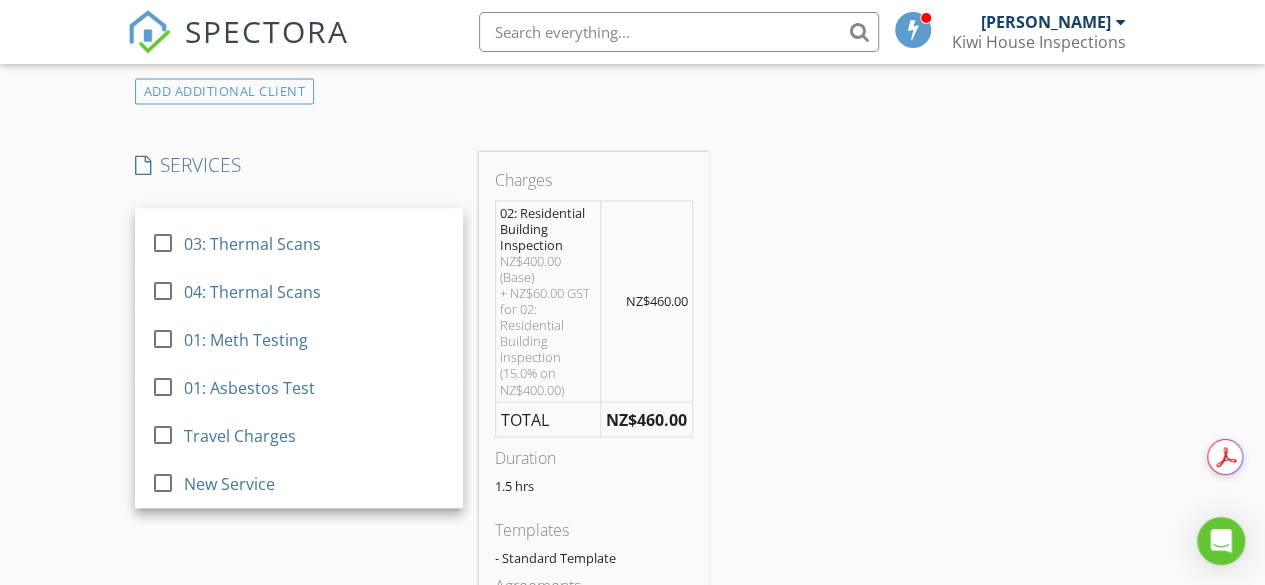 scroll, scrollTop: 719, scrollLeft: 0, axis: vertical 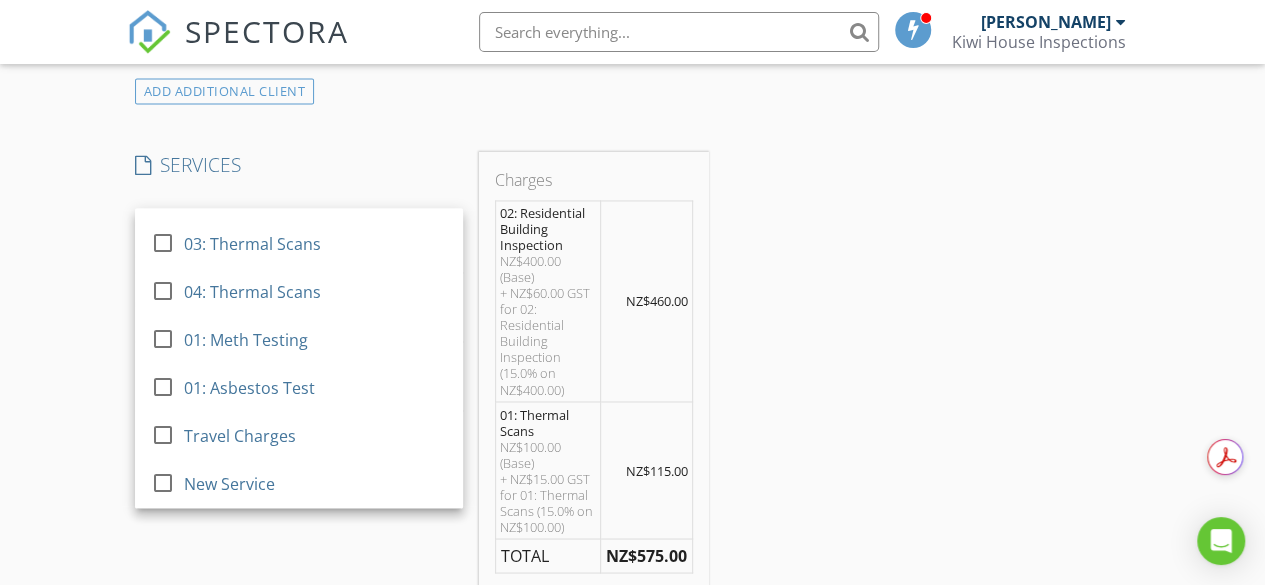 click on "INSPECTOR(S)
check_box   Rakesh Sethi   PRIMARY   Rakesh Sethi arrow_drop_down   check_box_outline_blank Rakesh Sethi specifically requested
Date/Time
14/07/2025 10:00 AM
Location
Address Search       Address 154 Normanby Road East   Unit   City Karaka   State Auckland   Zip 2113     Square Meters (m²)   Year Built   Foundation arrow_drop_down     Rakesh Sethi     35.4 km     (33 minutes)
client
check_box Enable Client CC email for this inspection   Client Search     check_box_outline_blank Client is a Company/Organization     First Name Yang   Last Name Hyun Cho   Email choyanghun89@gmail.com   CC Email   Phone 027 359 9987           Notes   Private Notes
ADD ADDITIONAL client
SERVICES
check_box_outline_blank   01: Verbal Inspection   check_box     check_box_outline_blank" at bounding box center [633, 516] 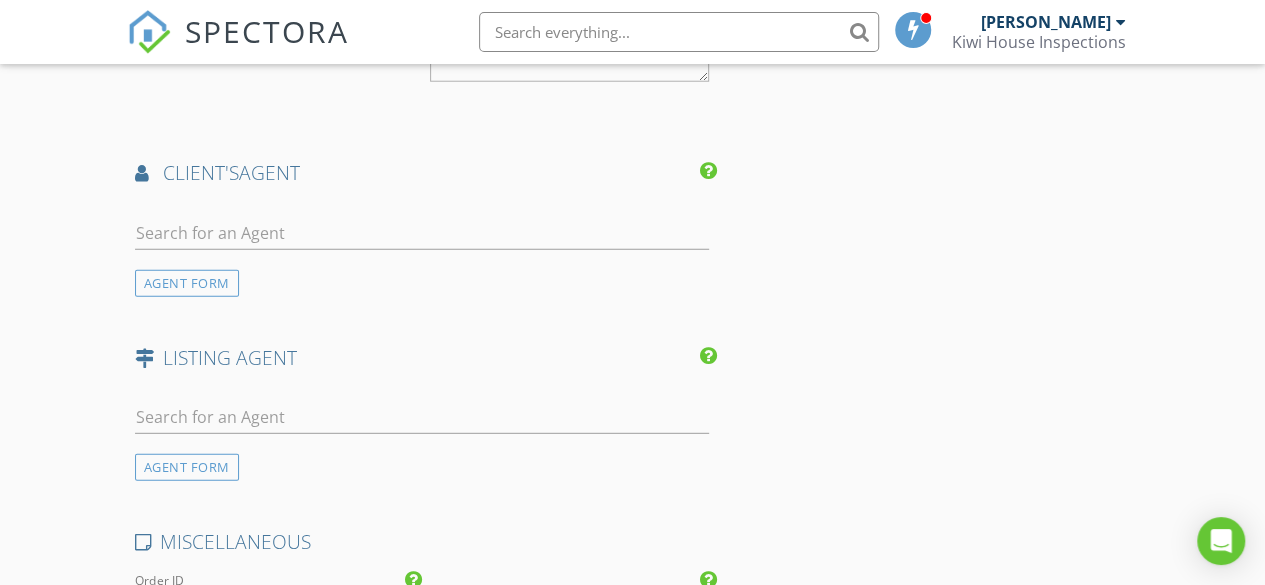 scroll, scrollTop: 2616, scrollLeft: 0, axis: vertical 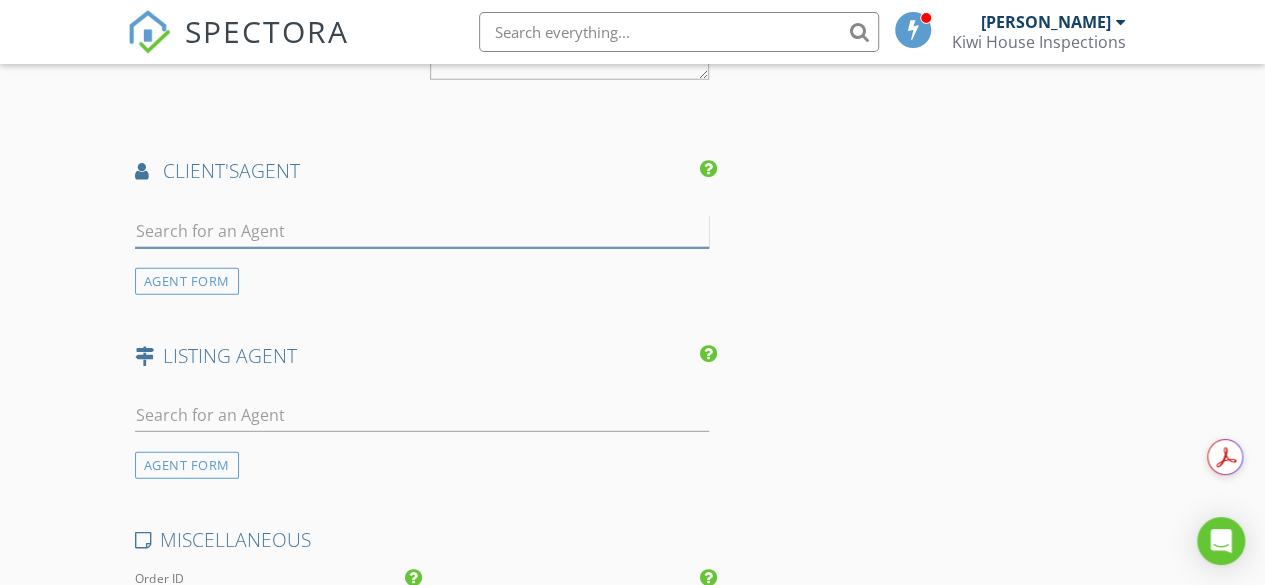 click at bounding box center [422, 231] 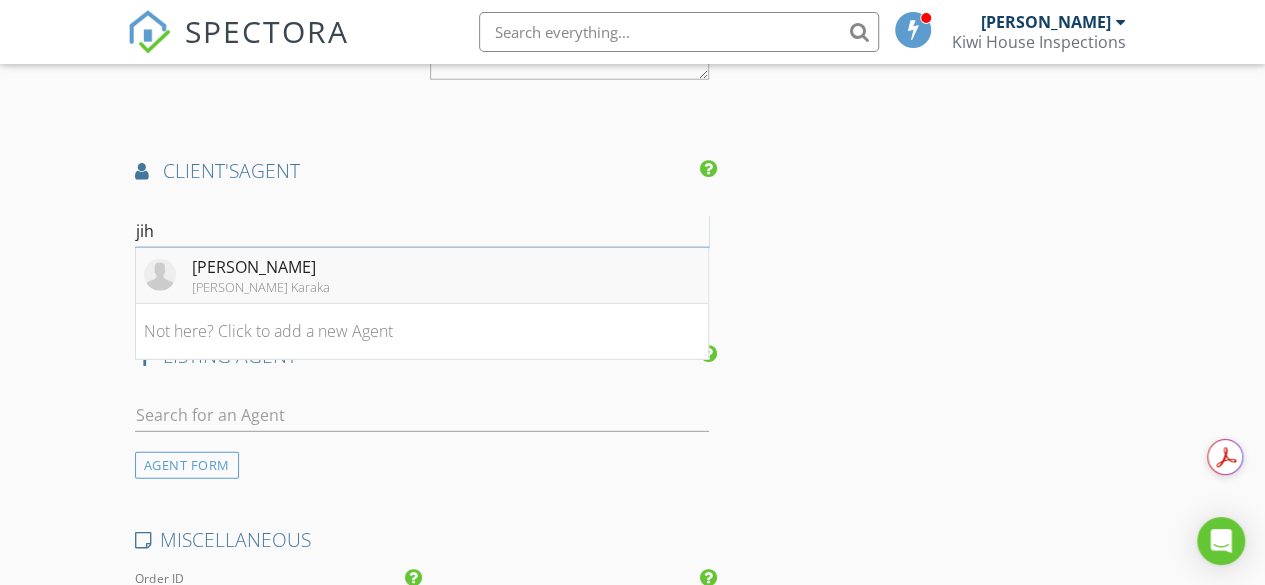 type on "jih" 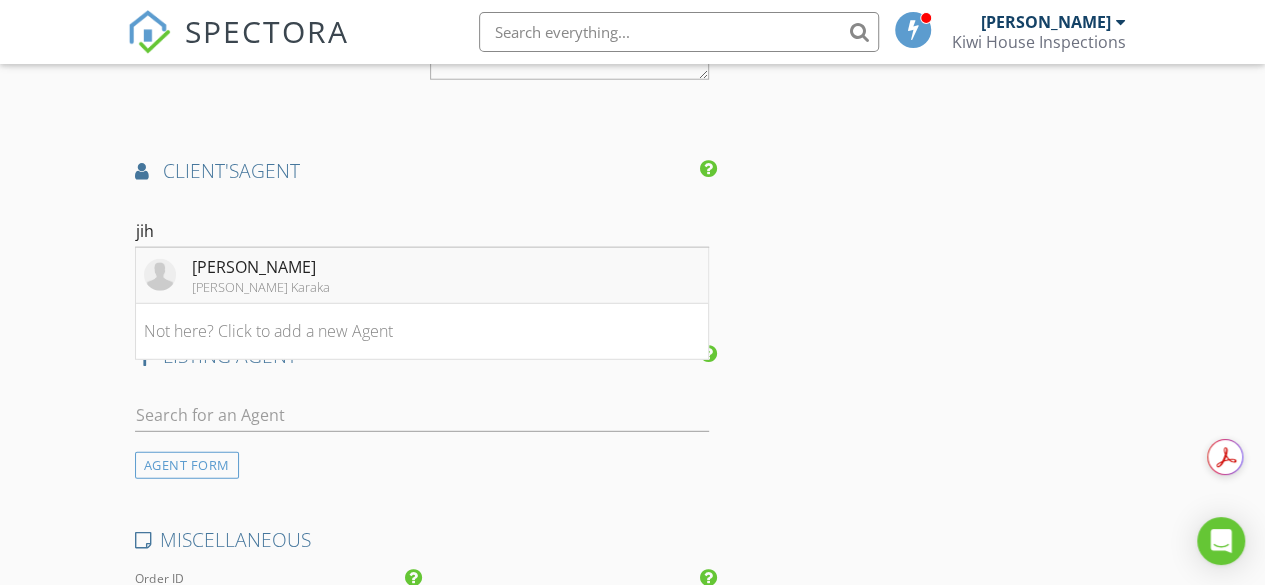 click on "[PERSON_NAME] Karaka" at bounding box center (261, 287) 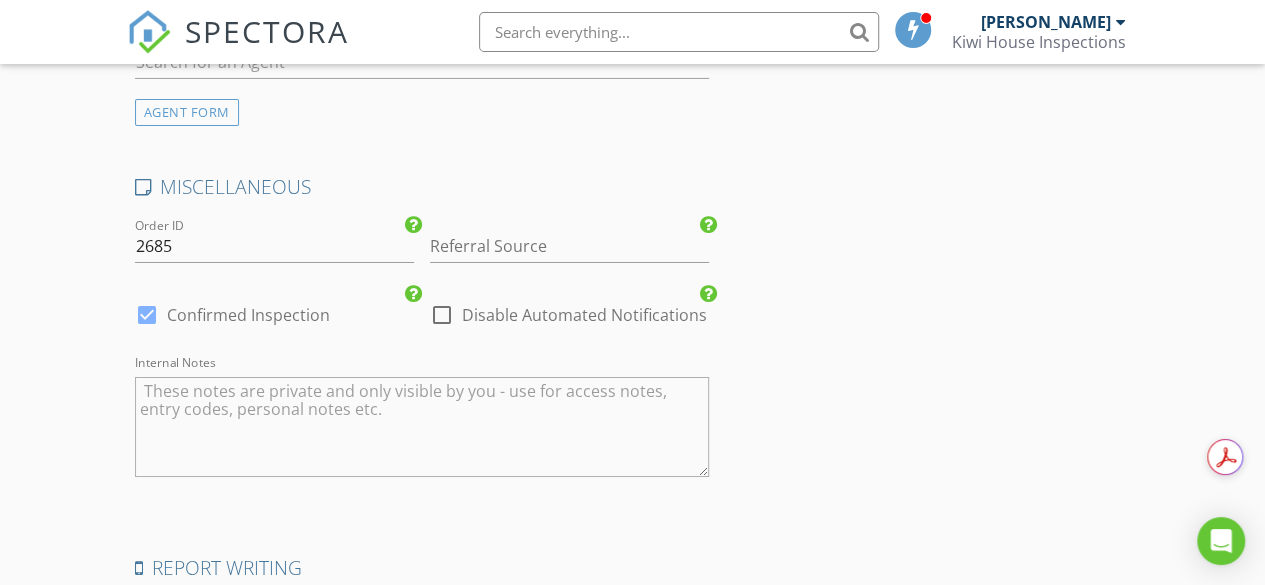 scroll, scrollTop: 3425, scrollLeft: 0, axis: vertical 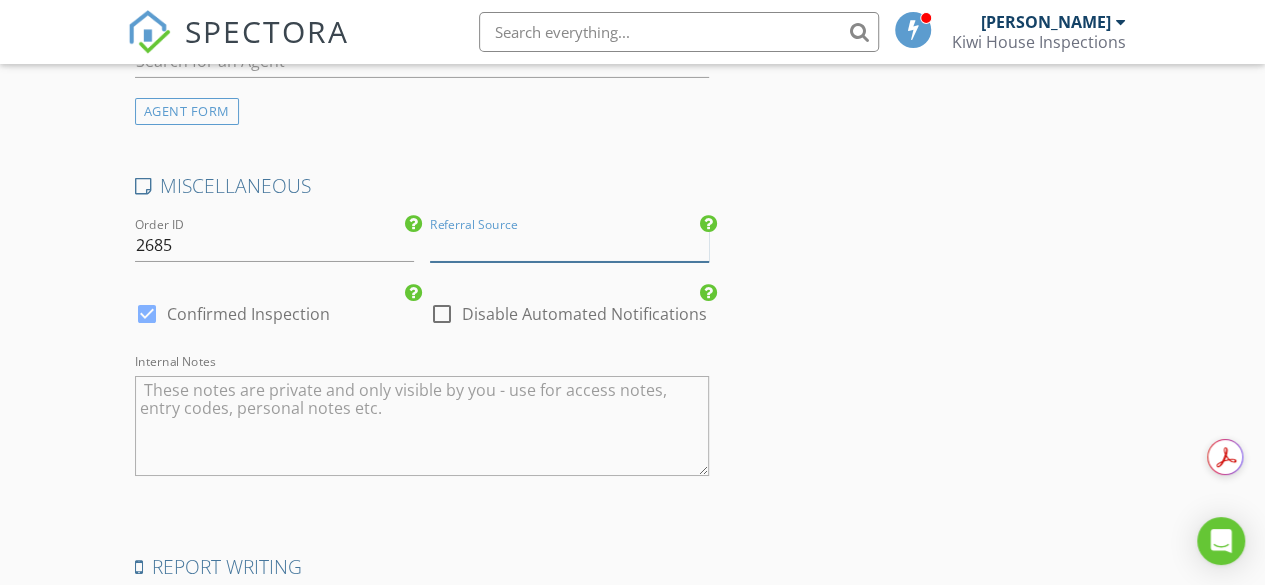 click at bounding box center (569, 245) 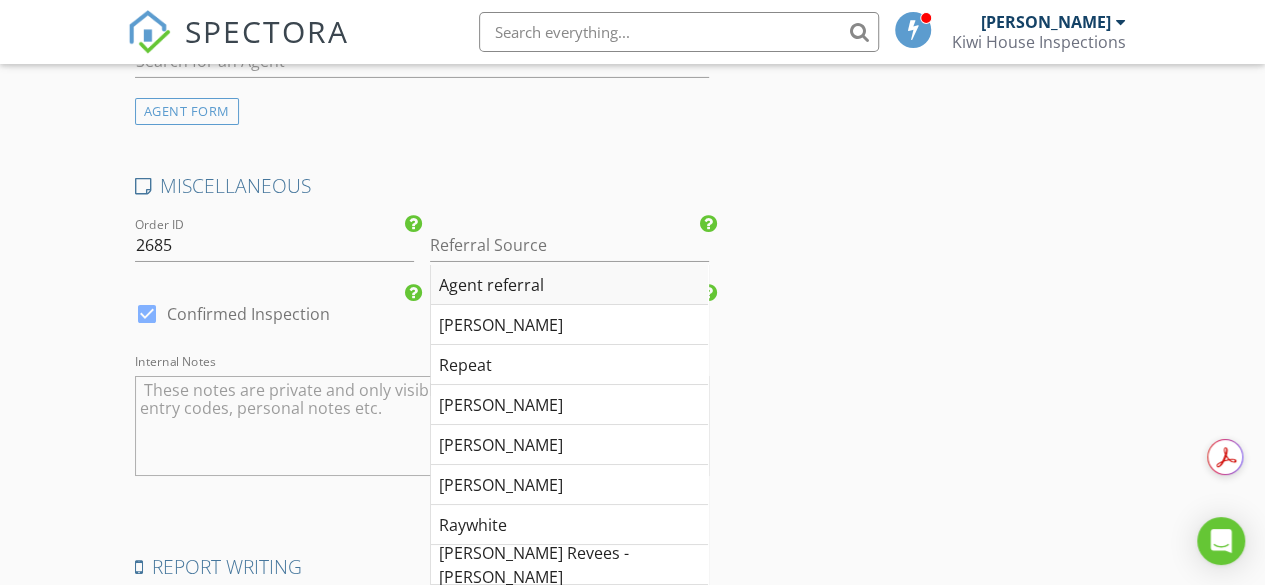 click on "Agent referral" at bounding box center [569, 285] 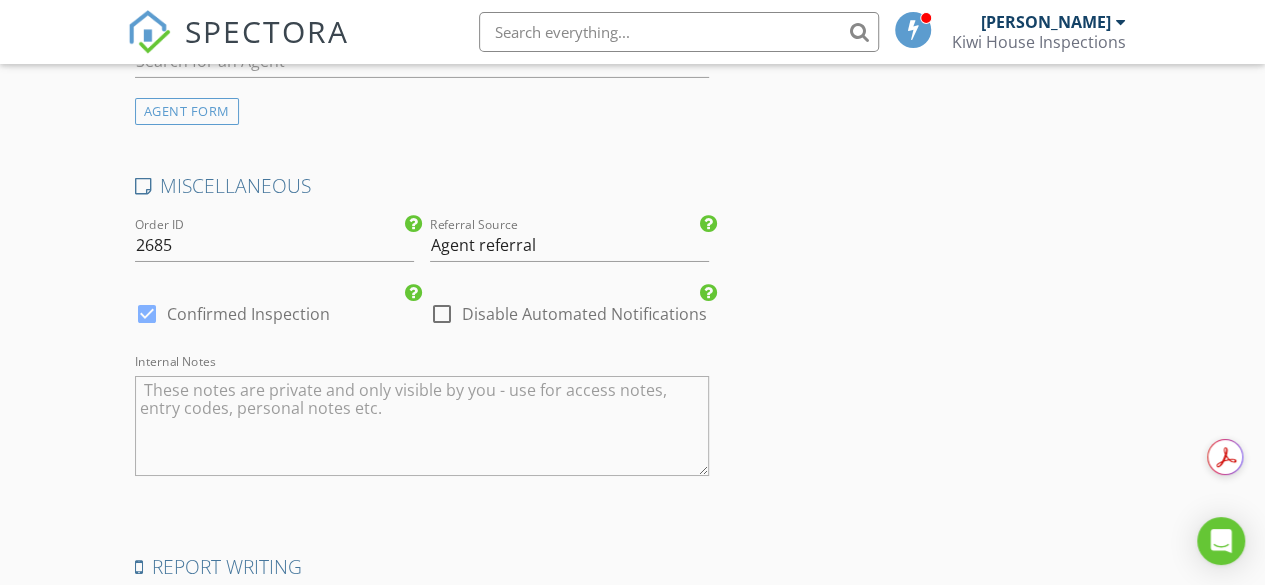 click on "INSPECTOR(S)
check_box   Rakesh Sethi   PRIMARY   Rakesh Sethi arrow_drop_down   check_box_outline_blank Rakesh Sethi specifically requested
Date/Time
14/07/2025 10:00 AM
Location
Address Search       Address 154 Normanby Road East   Unit   City Karaka   State Auckland   Zip 2113     Square Meters (m²)   Year Built   Foundation arrow_drop_down     Rakesh Sethi     35.4 km     (33 minutes)
client
check_box Enable Client CC email for this inspection   Client Search     check_box_outline_blank Client is a Company/Organization     First Name Yang   Last Name Hyun Cho   Email choyanghun89@gmail.com   CC Email   Phone 027 359 9987           Notes   Private Notes
ADD ADDITIONAL client
SERVICES
check_box_outline_blank   01: Verbal Inspection   check_box     check_box_outline_blank" at bounding box center [633, -1176] 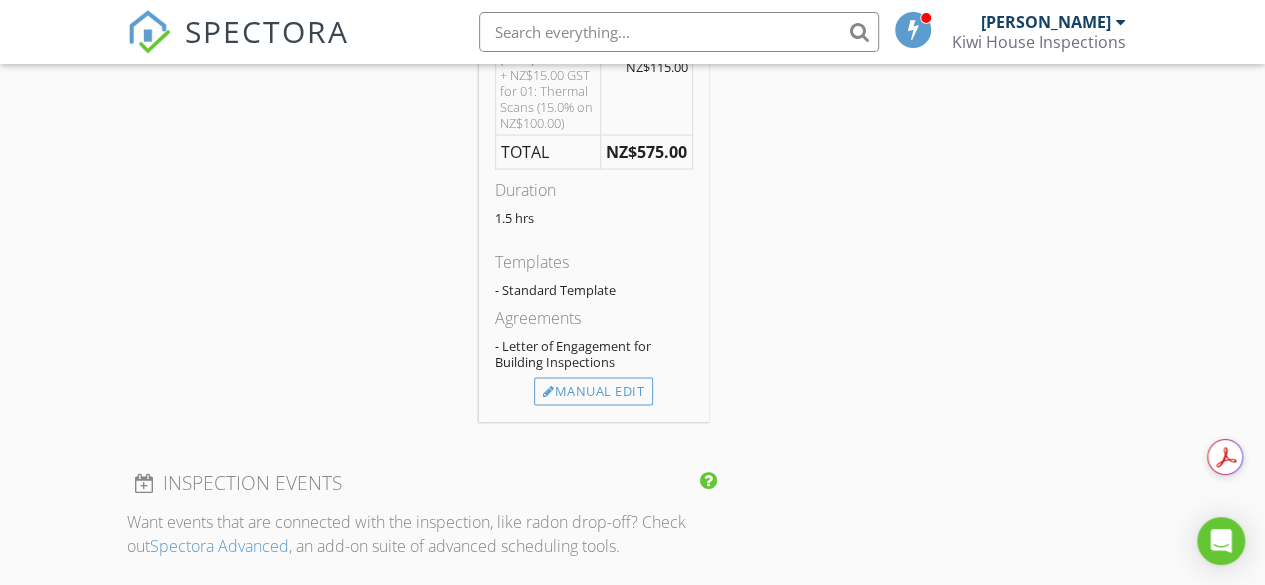 scroll, scrollTop: 1910, scrollLeft: 0, axis: vertical 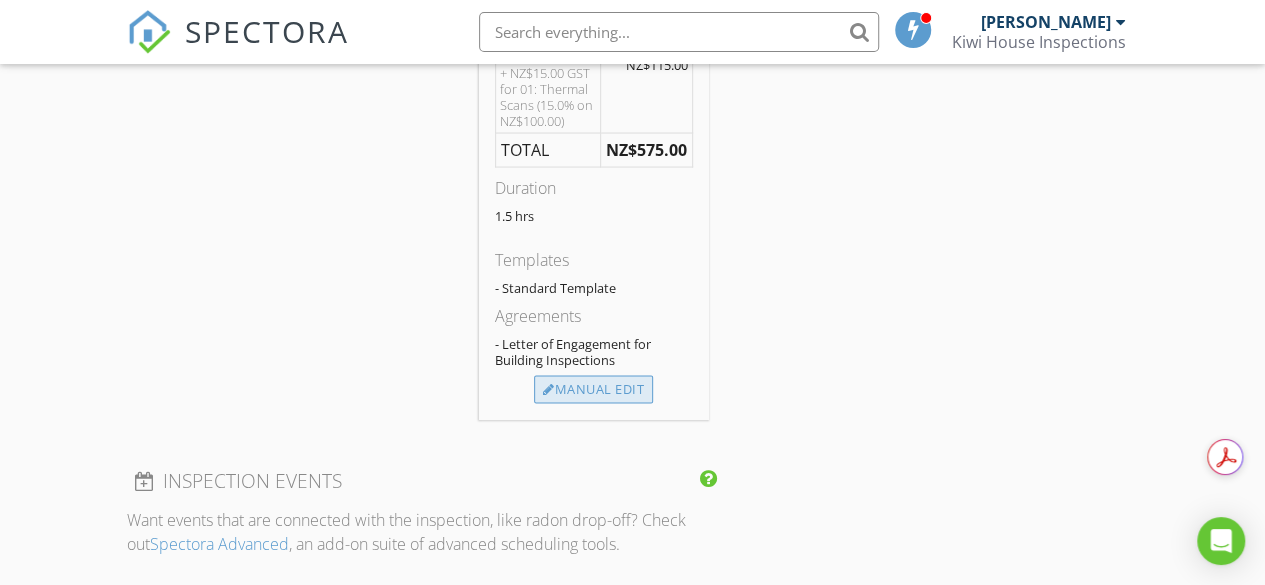 click on "Manual Edit" at bounding box center [593, 390] 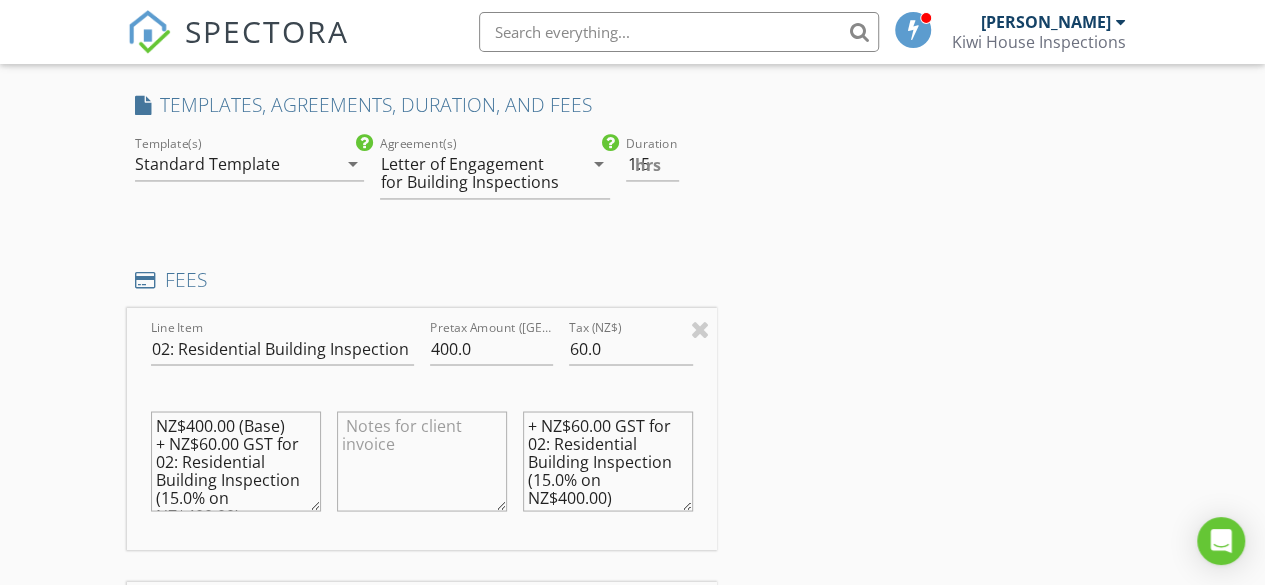 scroll, scrollTop: 1556, scrollLeft: 0, axis: vertical 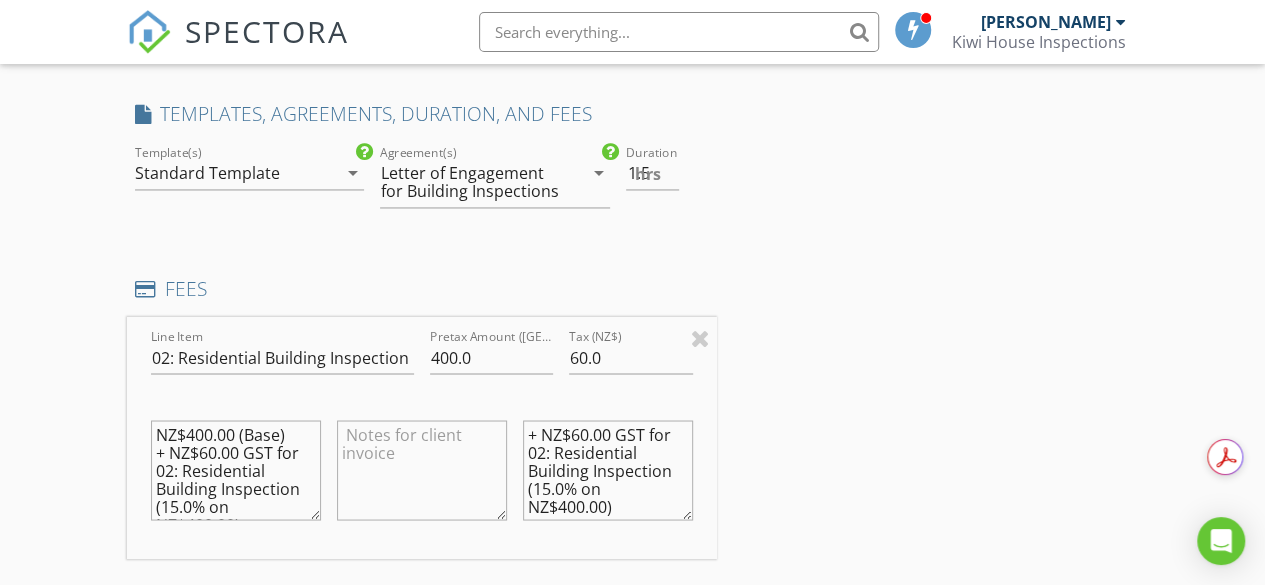 click on "INSPECTOR(S)
check_box   Rakesh Sethi   PRIMARY   Rakesh Sethi arrow_drop_down   check_box_outline_blank Rakesh Sethi specifically requested
Date/Time
14/07/2025 10:00 AM
Location
Address Search       Address 154 Normanby Road East   Unit   City Karaka   State Auckland   Zip 2113     Square Meters (m²)   Year Built   Foundation arrow_drop_down     Rakesh Sethi     35.4 km     (33 minutes)
client
check_box Enable Client CC email for this inspection   Client Search     check_box_outline_blank Client is a Company/Organization     First Name Yang   Last Name Hyun Cho   Email choyanghun89@gmail.com   CC Email   Phone 027 359 9987           Notes   Private Notes
ADD ADDITIONAL client
SERVICES
check_box_outline_blank   01: Verbal Inspection   check_box     check_box_outline_blank" at bounding box center (633, 784) 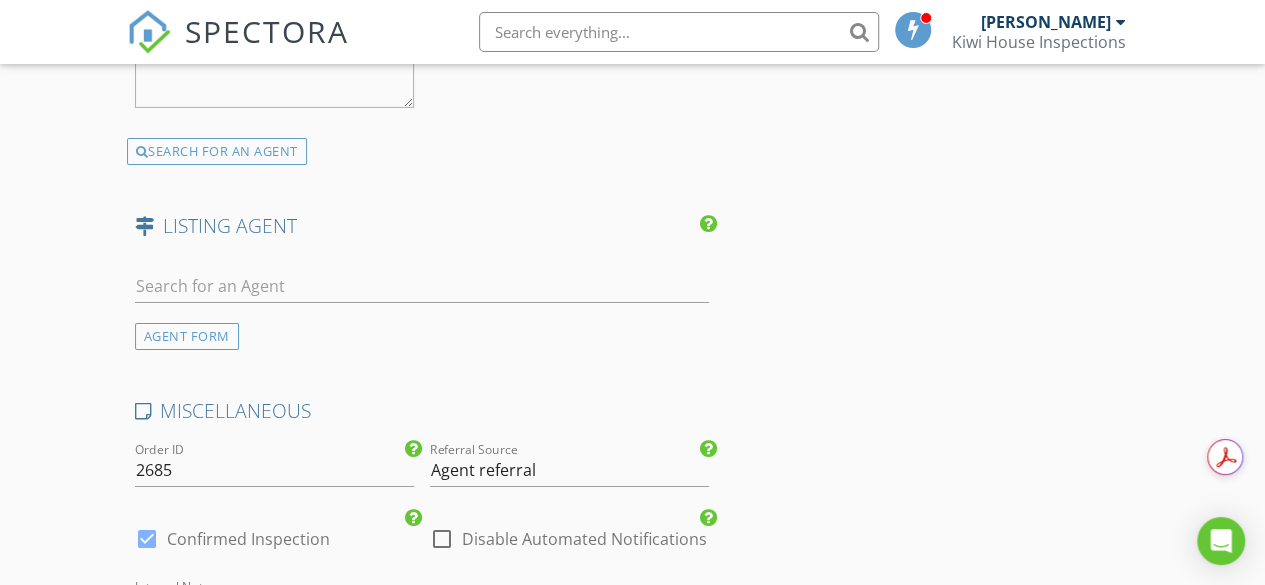 scroll, scrollTop: 3882, scrollLeft: 0, axis: vertical 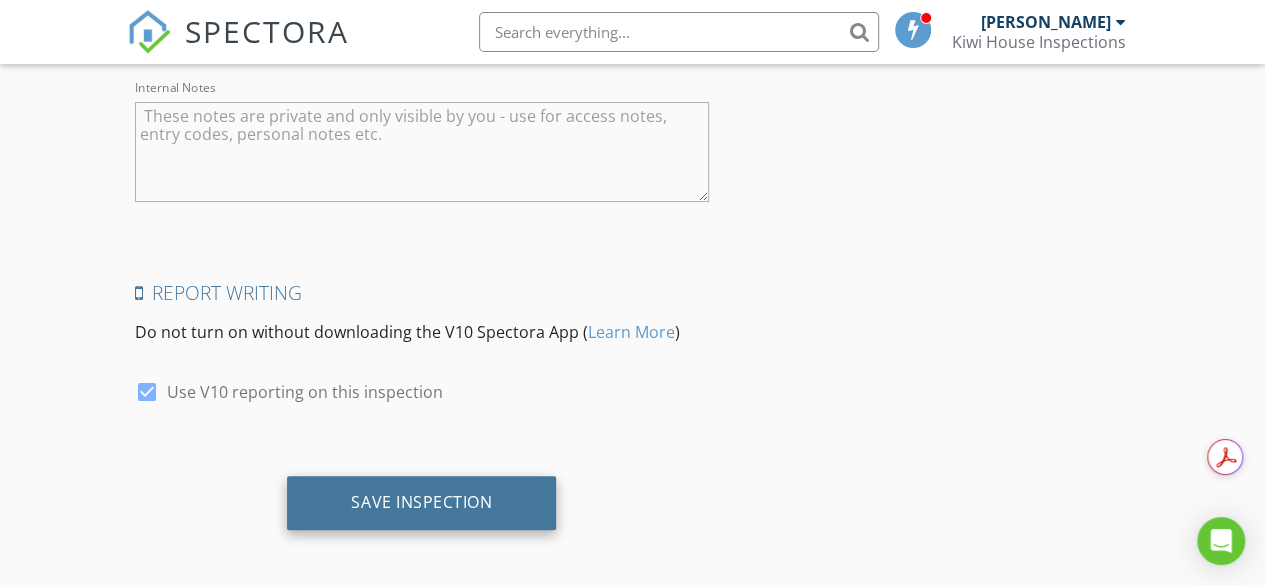 click on "Save Inspection" at bounding box center (421, 502) 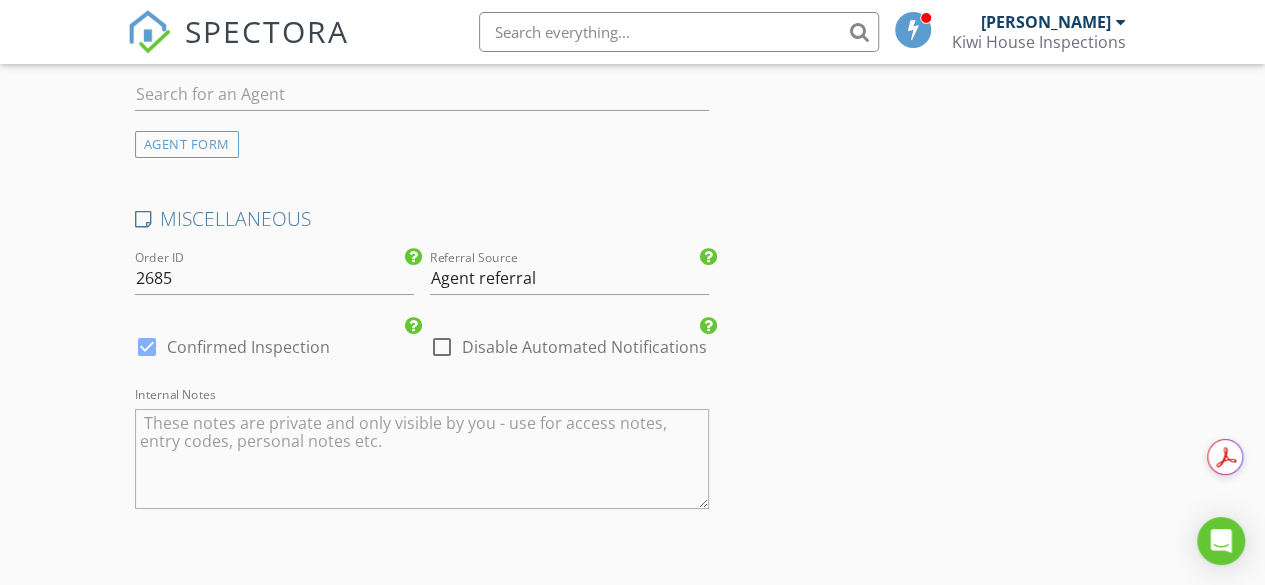 scroll, scrollTop: 3574, scrollLeft: 0, axis: vertical 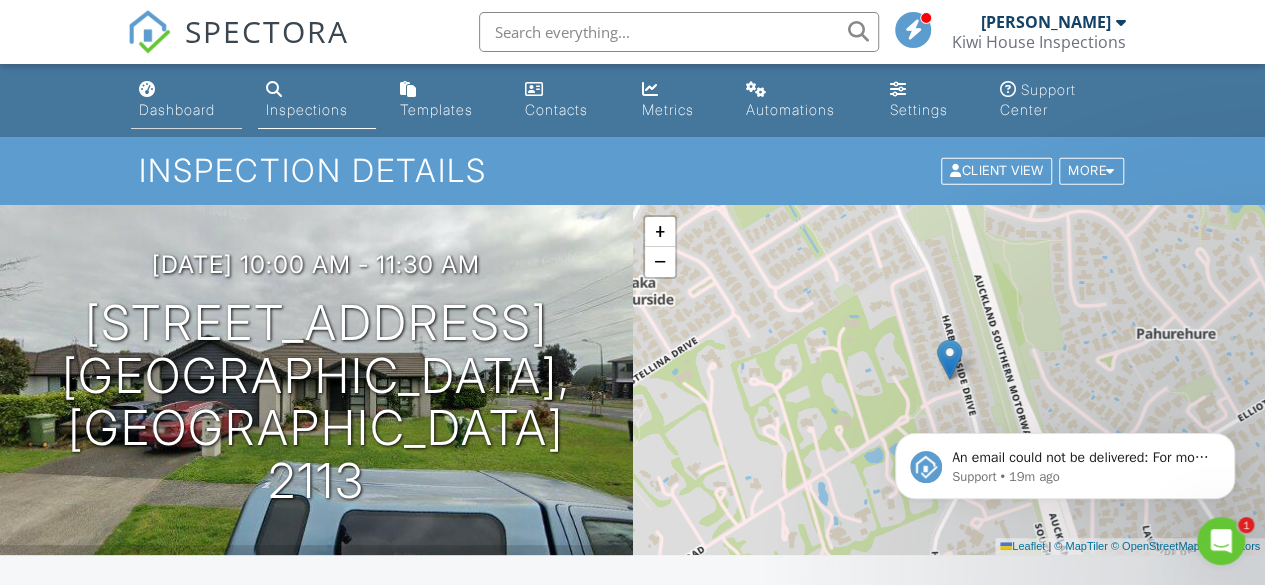 click on "Dashboard" at bounding box center (187, 100) 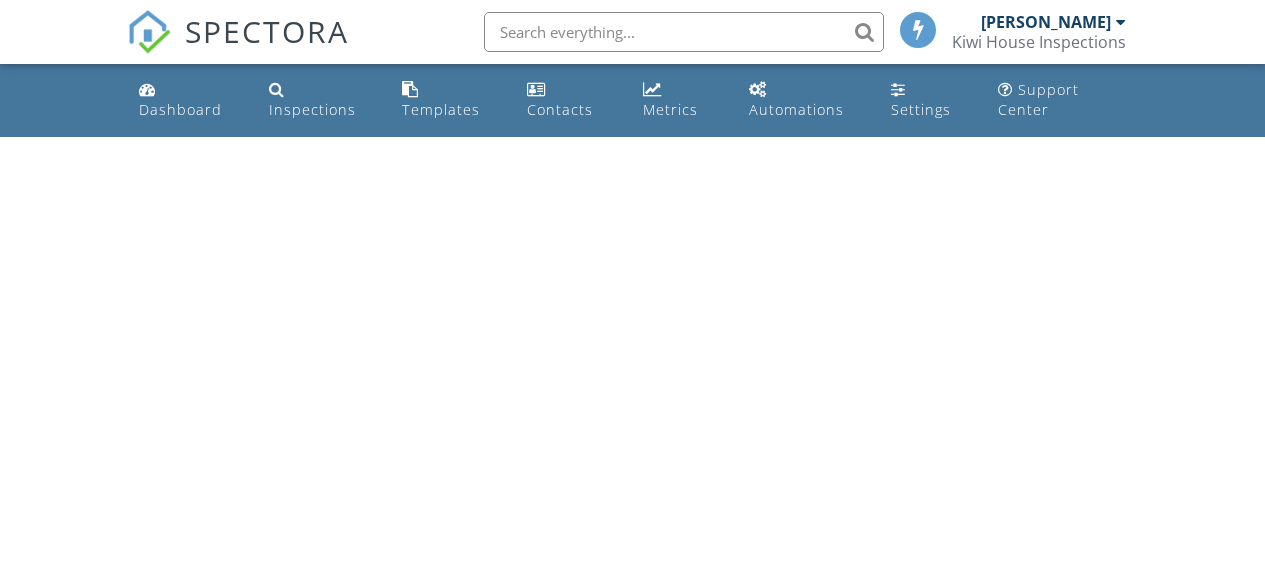 scroll, scrollTop: 0, scrollLeft: 0, axis: both 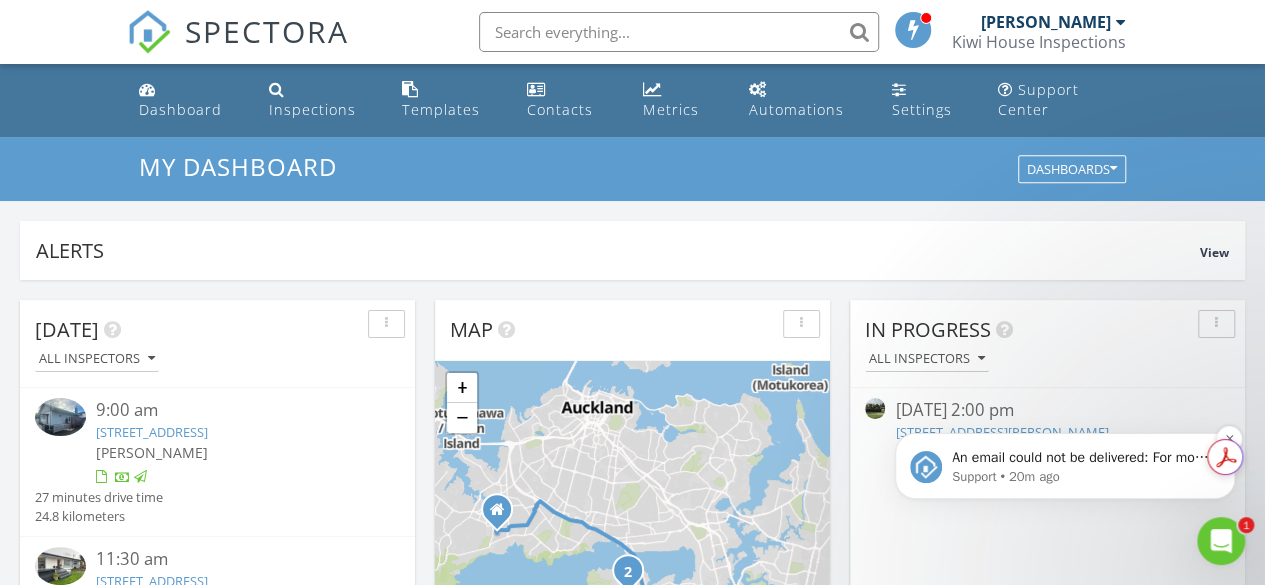 click on "Support • 20m ago" at bounding box center [1081, 477] 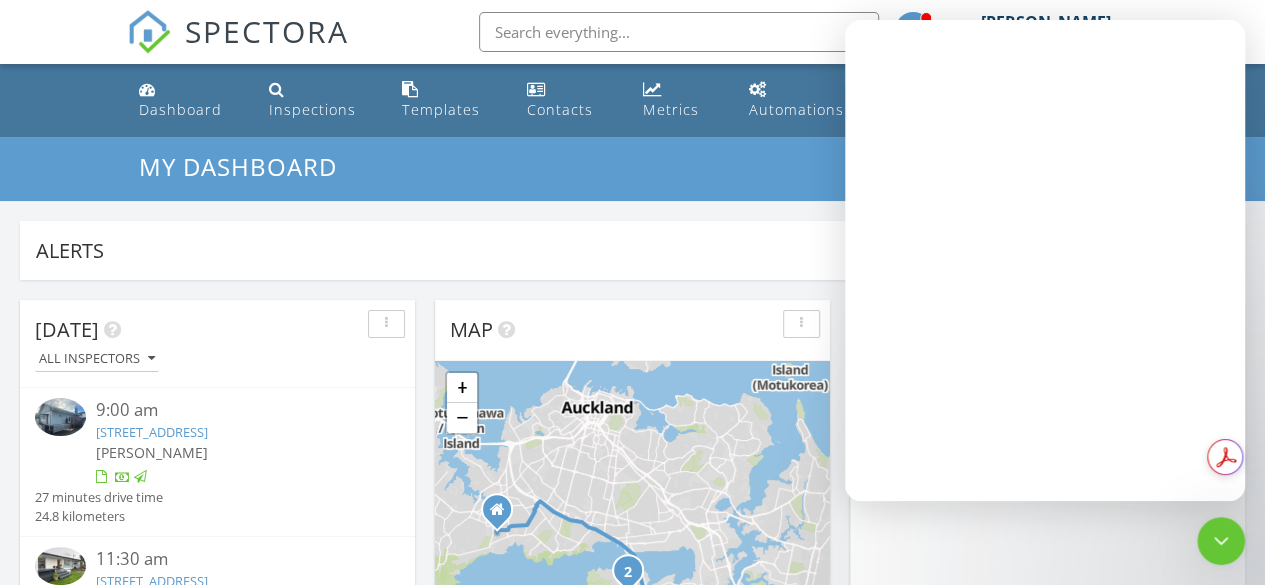 scroll, scrollTop: 0, scrollLeft: 0, axis: both 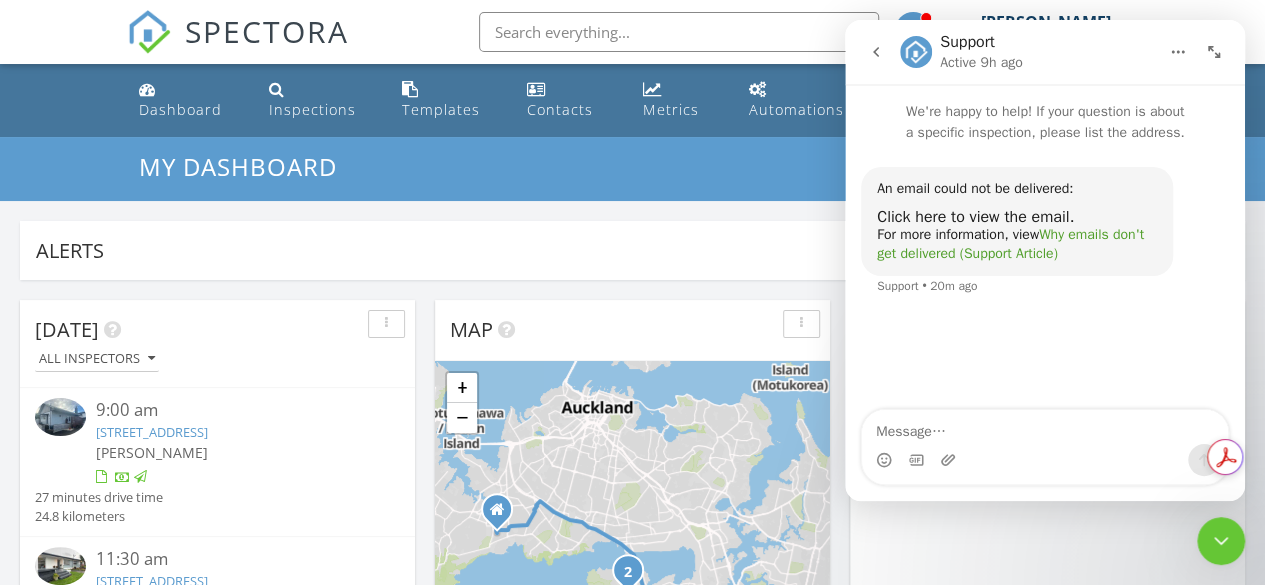 click on "Why emails don't get delivered (Support Article)" at bounding box center [1010, 244] 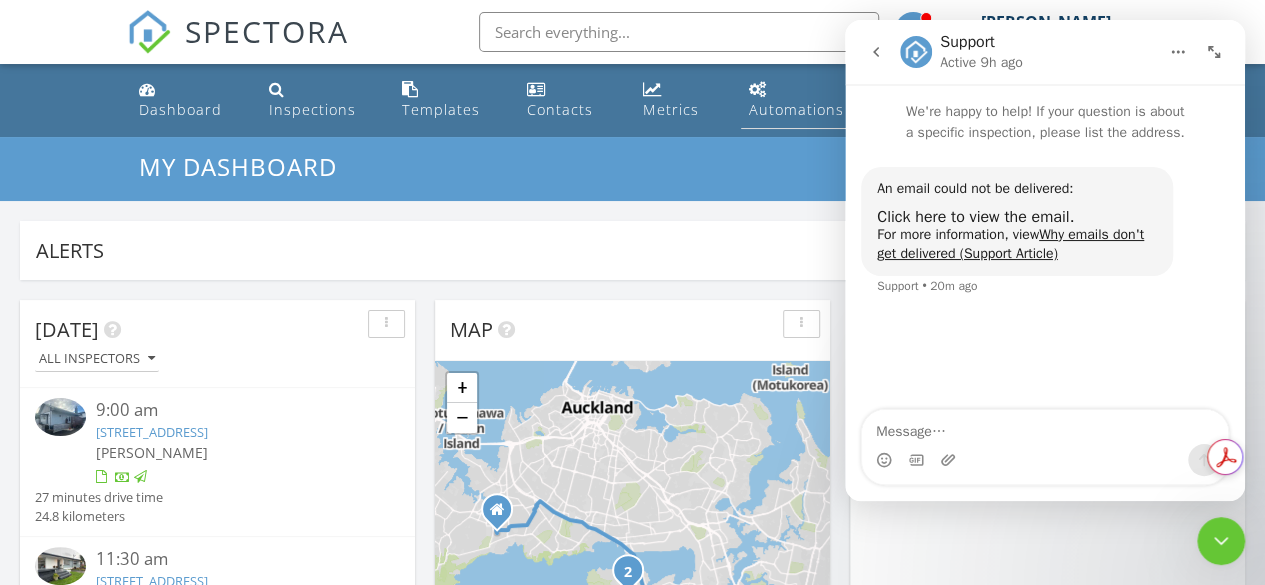 click on "Automations" at bounding box center (796, 109) 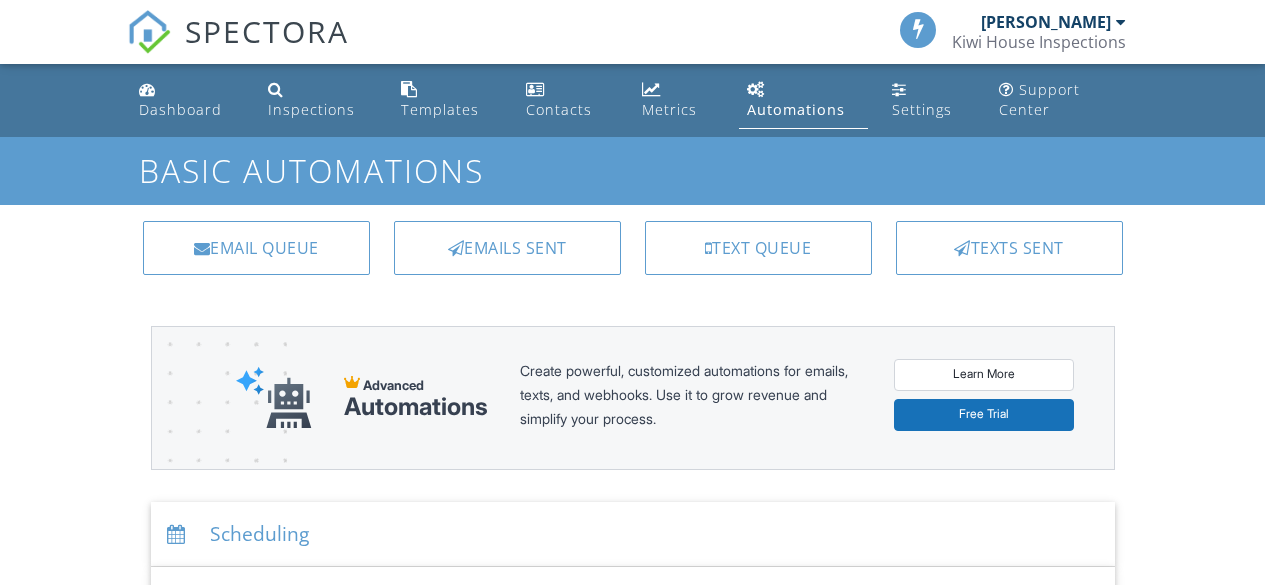 scroll, scrollTop: 0, scrollLeft: 0, axis: both 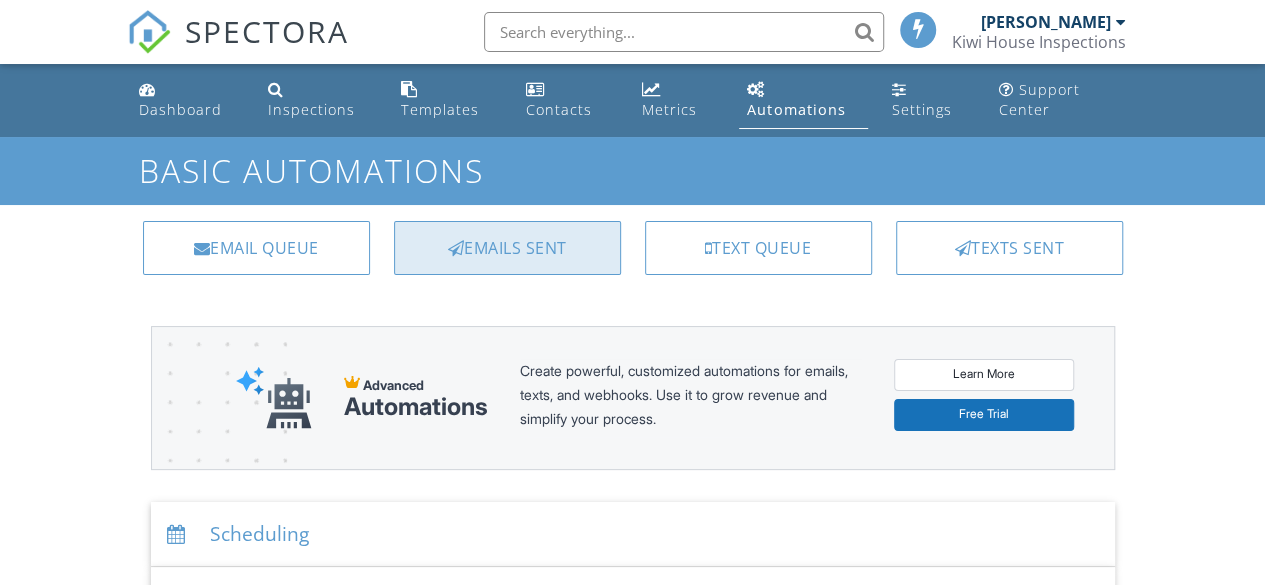 click on "Emails Sent" at bounding box center (507, 248) 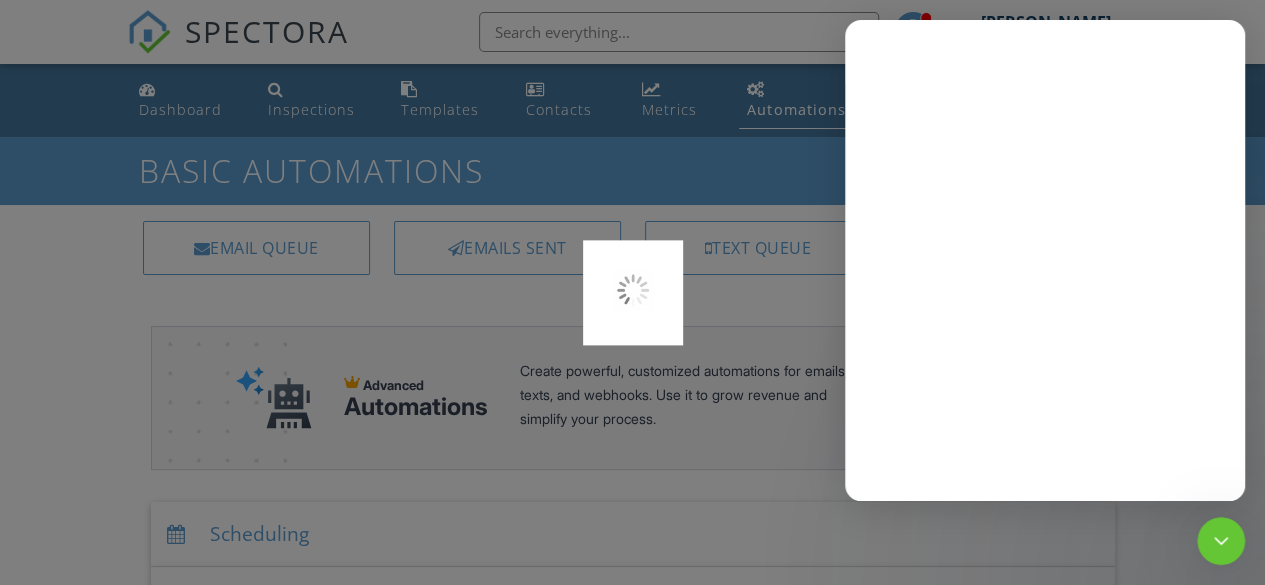 scroll, scrollTop: 0, scrollLeft: 0, axis: both 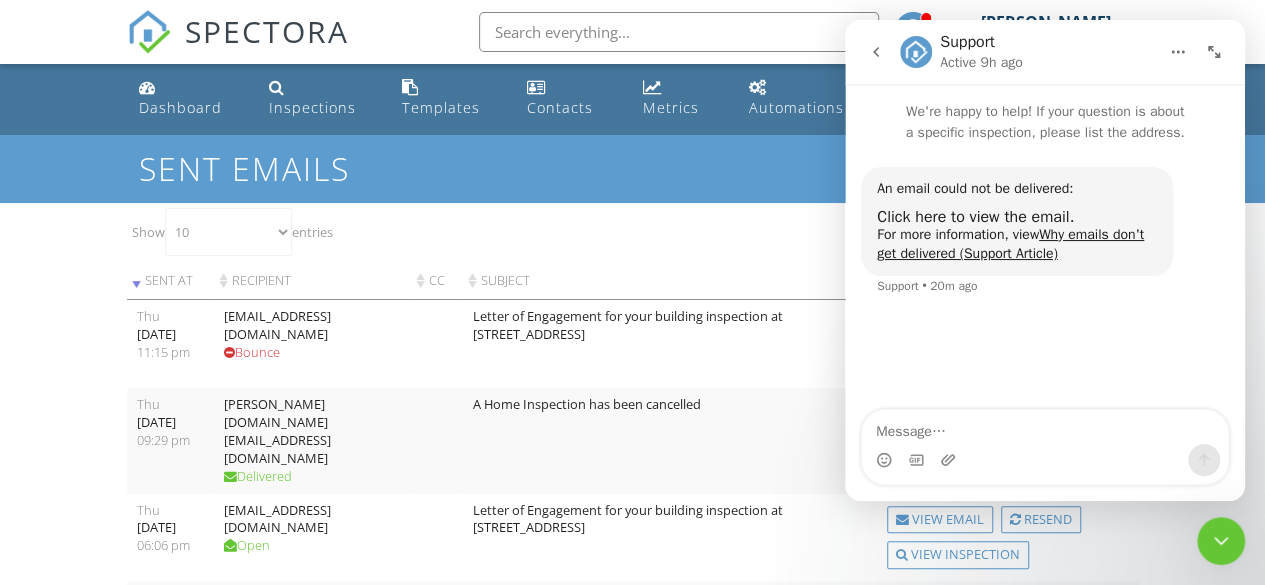 click at bounding box center (1221, 541) 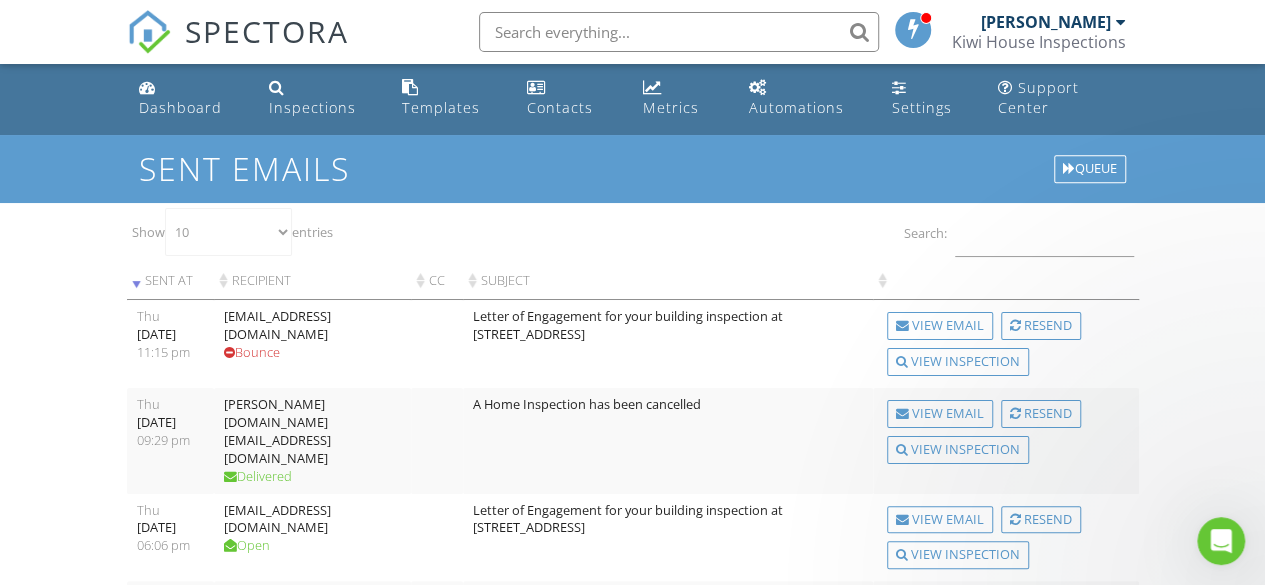 scroll, scrollTop: 0, scrollLeft: 0, axis: both 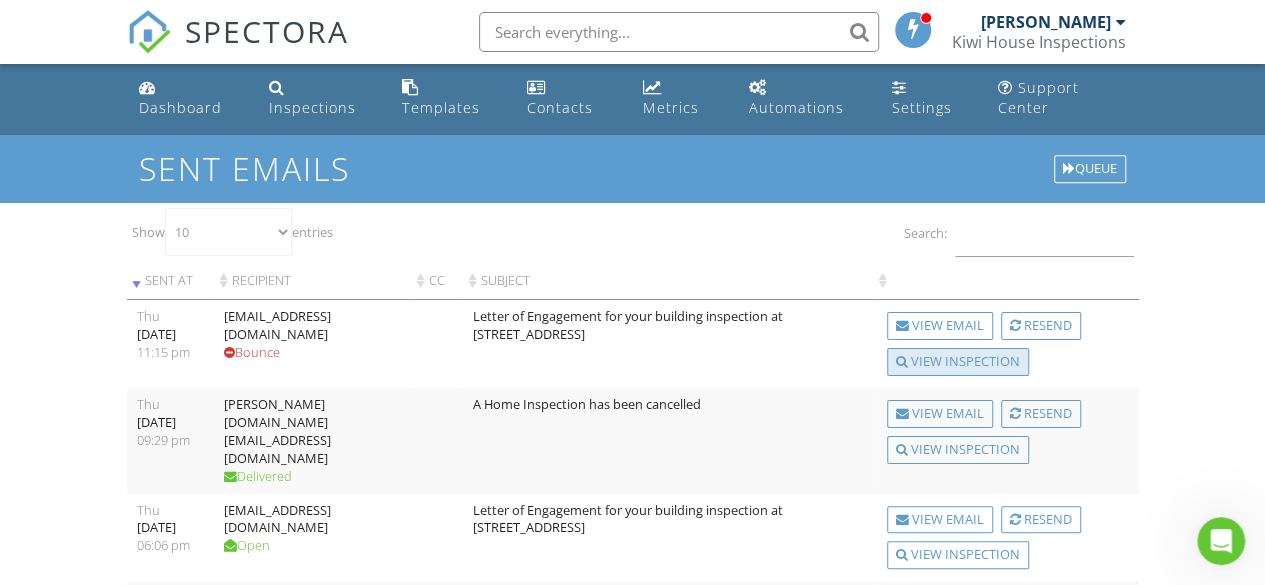 click on "View Inspection" at bounding box center [958, 362] 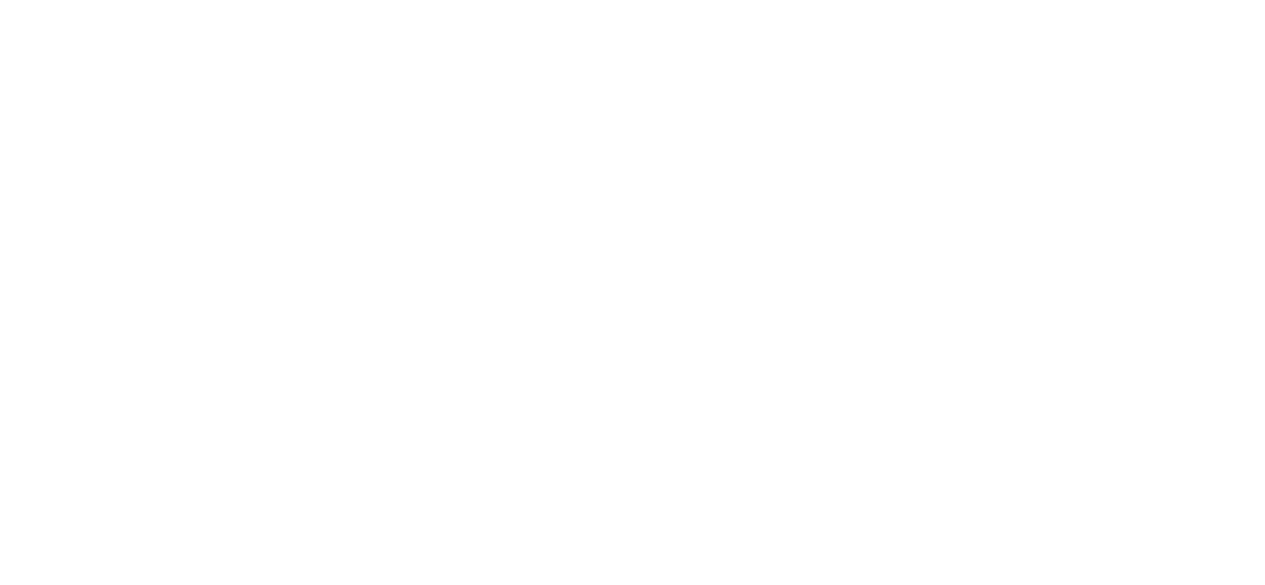 scroll, scrollTop: 0, scrollLeft: 0, axis: both 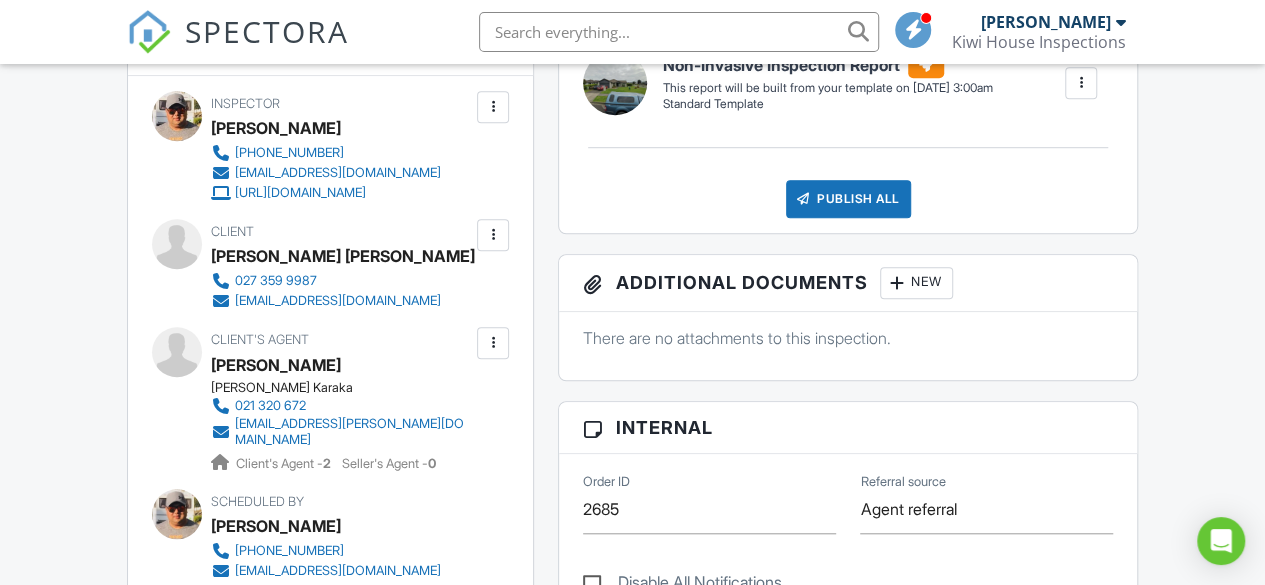 click at bounding box center (493, 235) 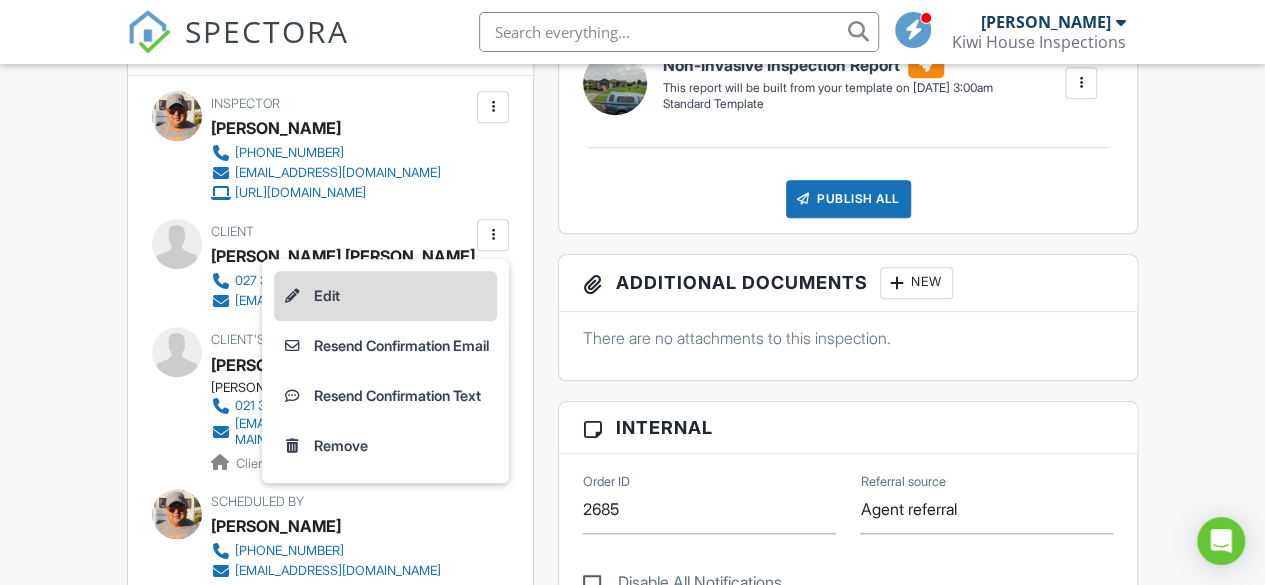 click on "Edit" at bounding box center [385, 296] 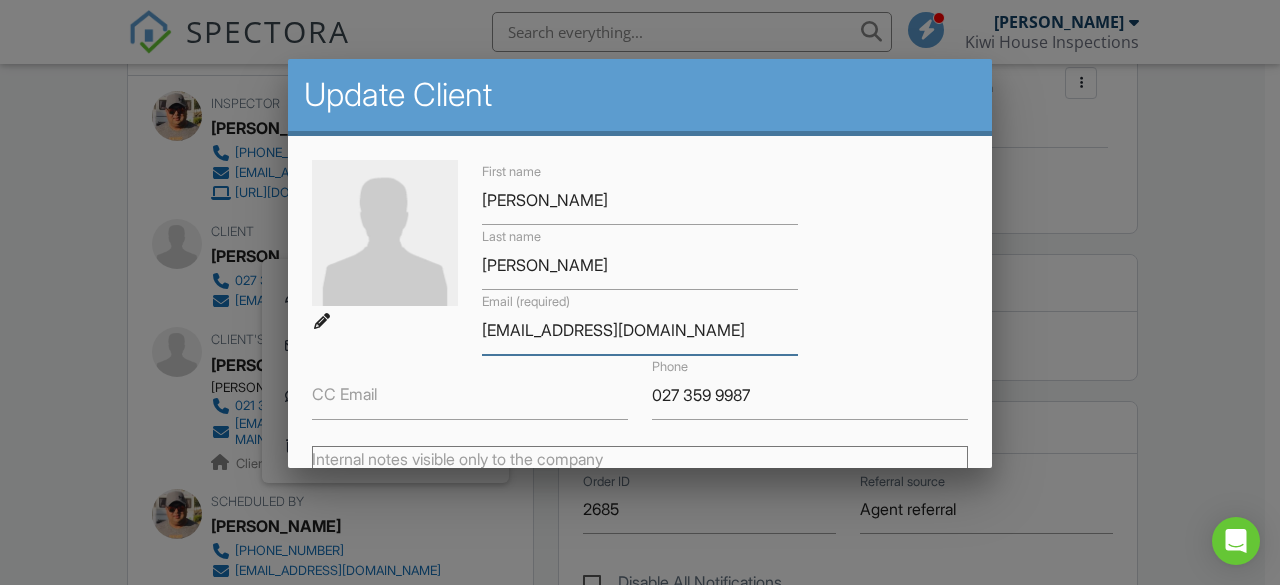 click on "[EMAIL_ADDRESS][DOMAIN_NAME]" at bounding box center (640, 330) 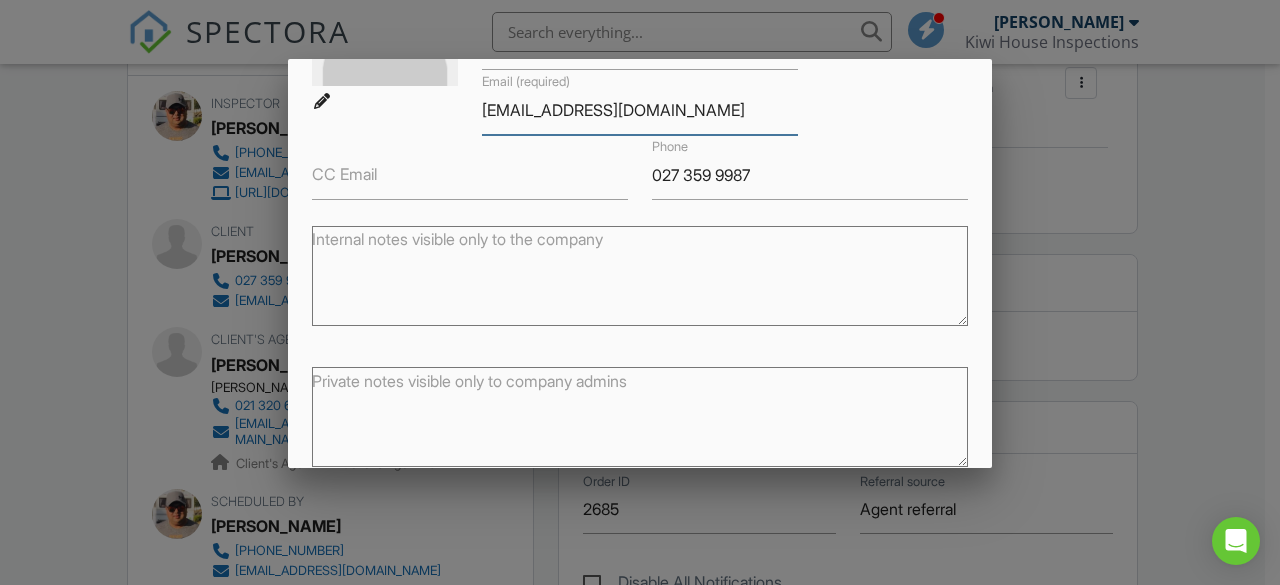scroll, scrollTop: 308, scrollLeft: 0, axis: vertical 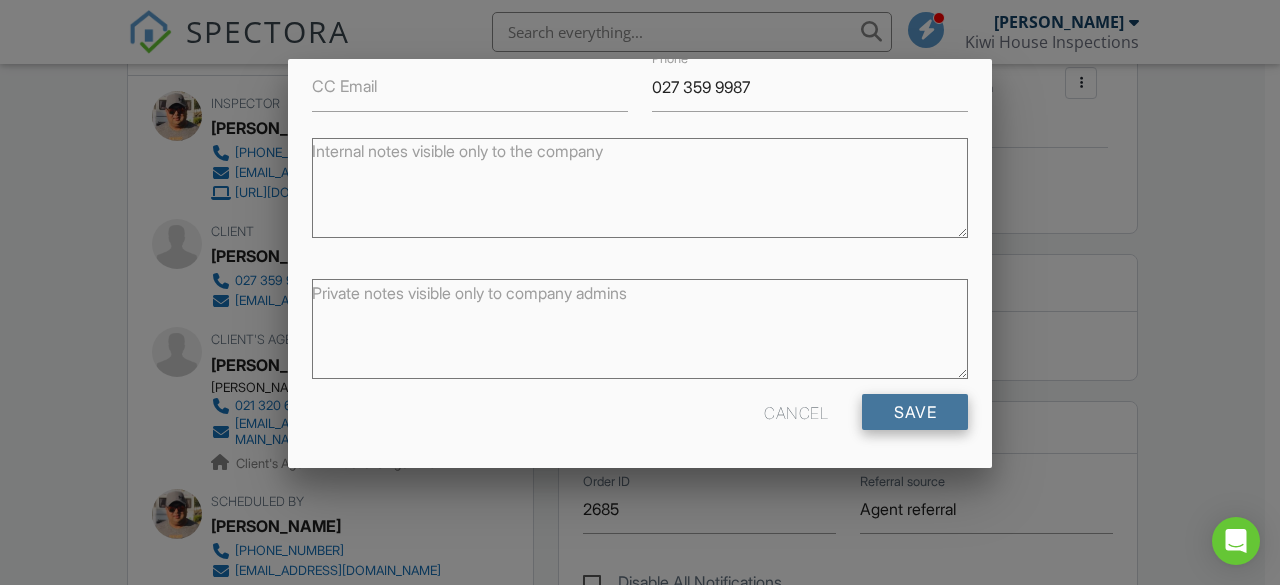 type on "[EMAIL_ADDRESS][DOMAIN_NAME]" 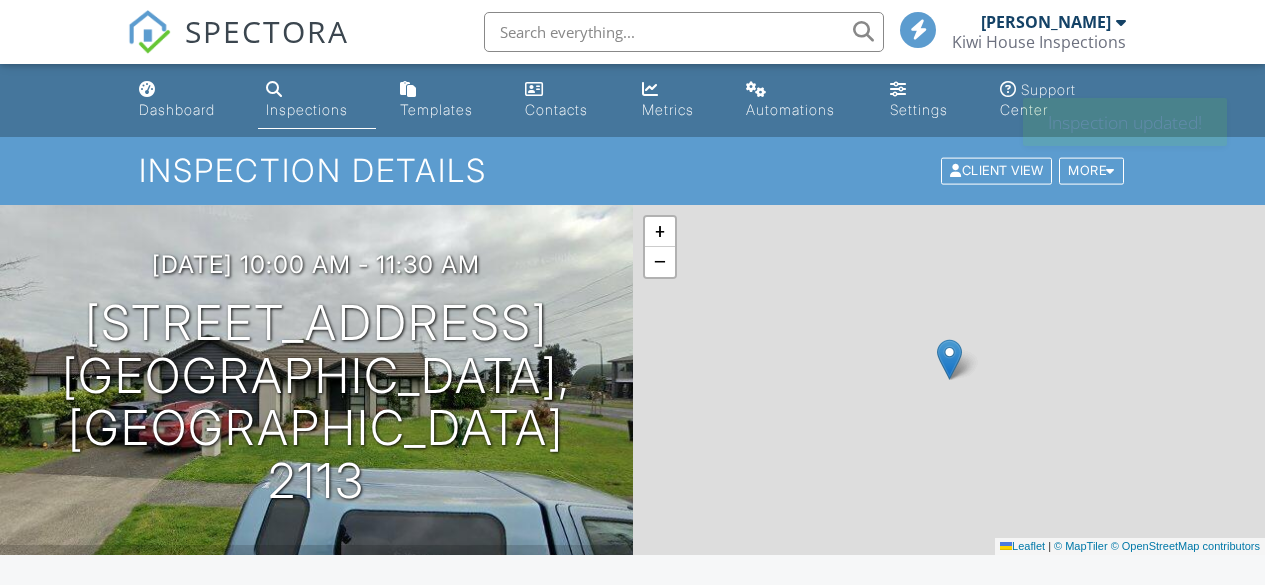 scroll, scrollTop: 0, scrollLeft: 0, axis: both 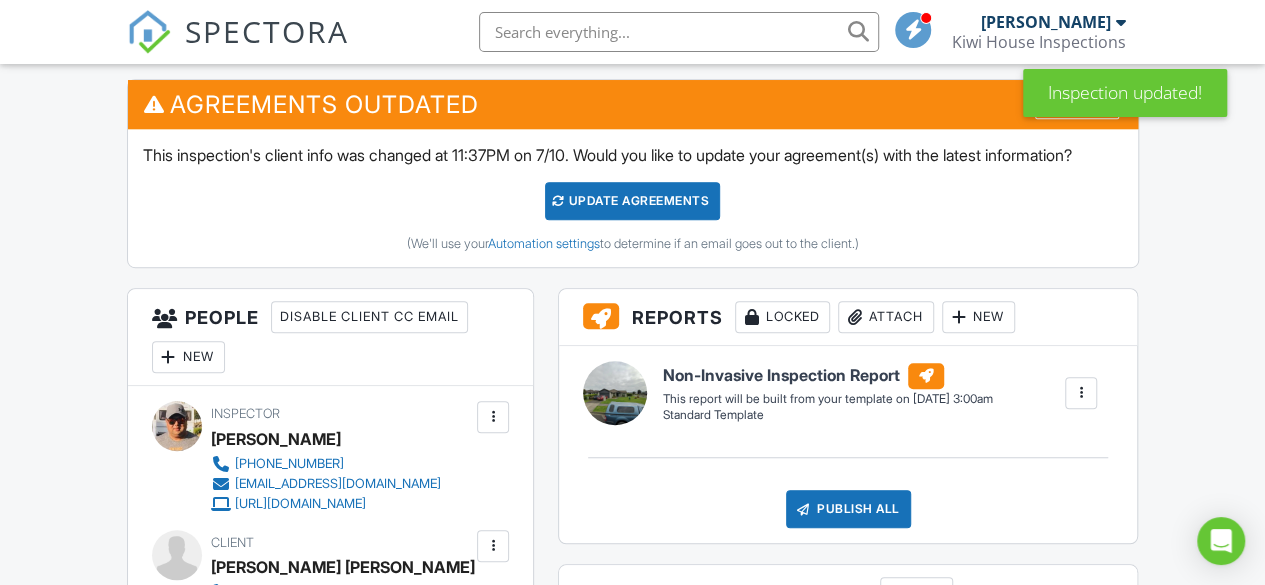 click on "Update Agreements" at bounding box center [632, 201] 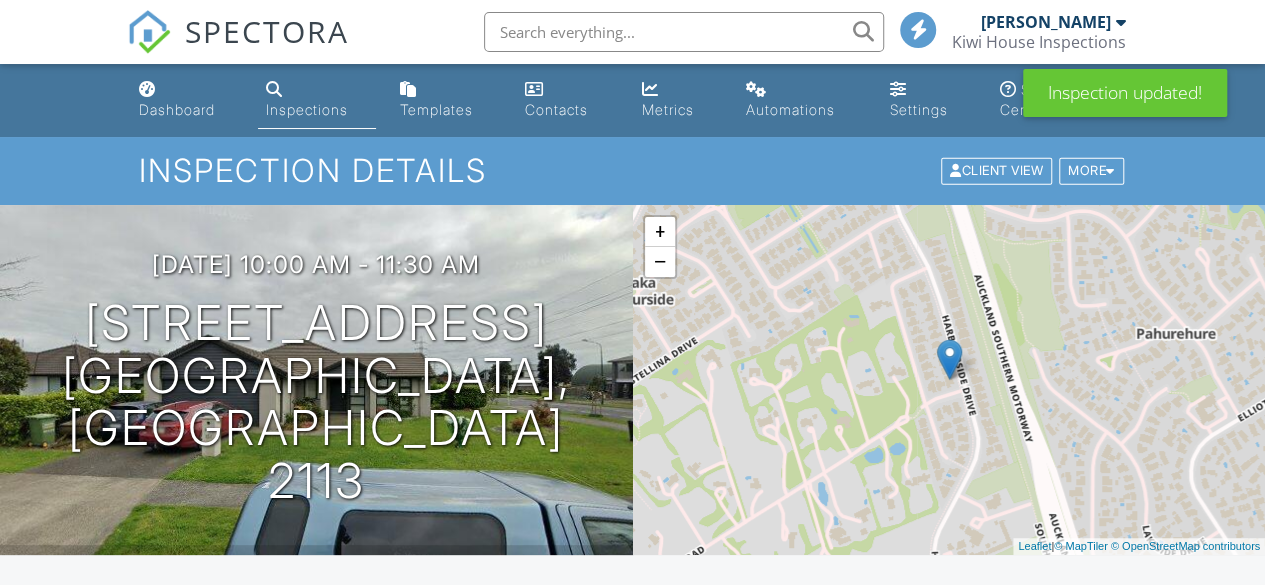 scroll, scrollTop: 609, scrollLeft: 0, axis: vertical 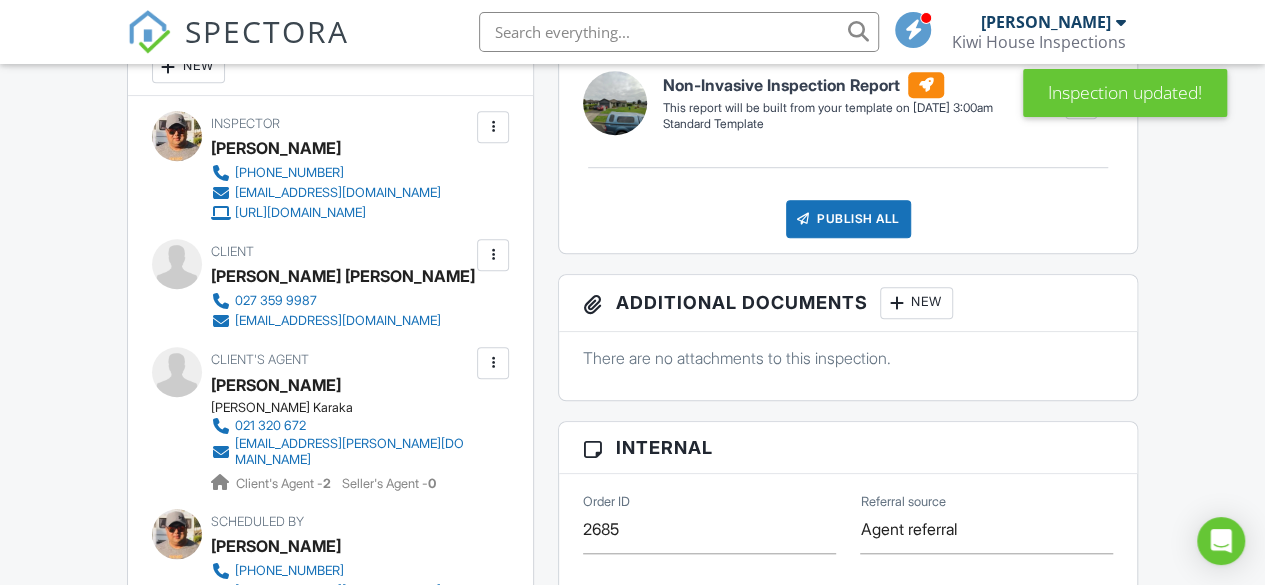 click at bounding box center (493, 255) 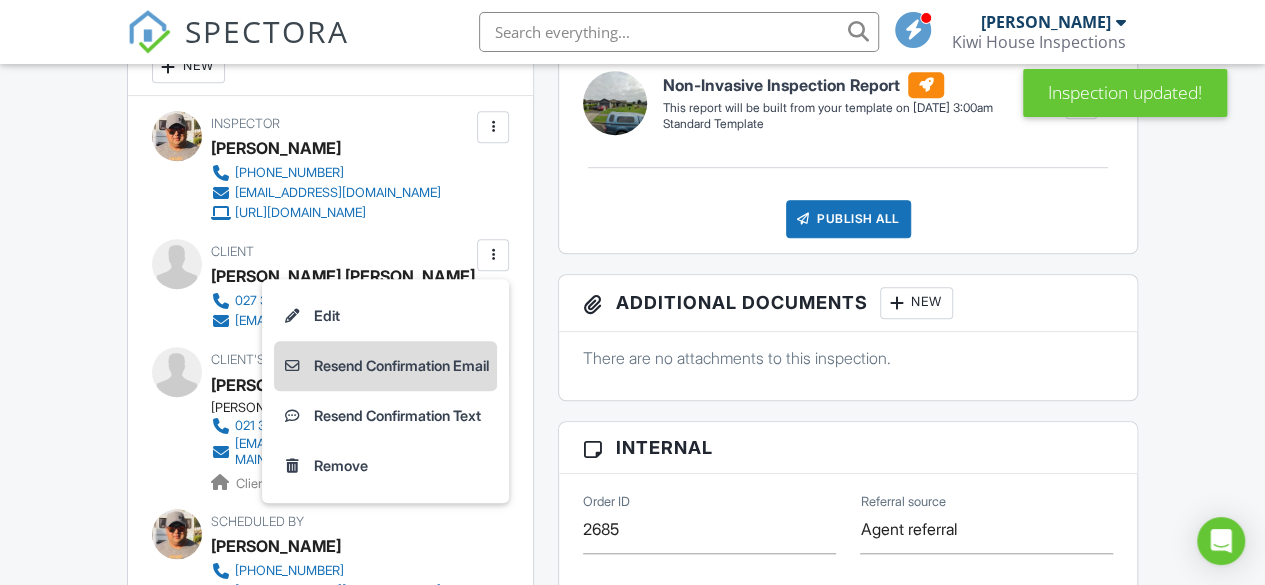 click on "Resend Confirmation Email" at bounding box center (385, 366) 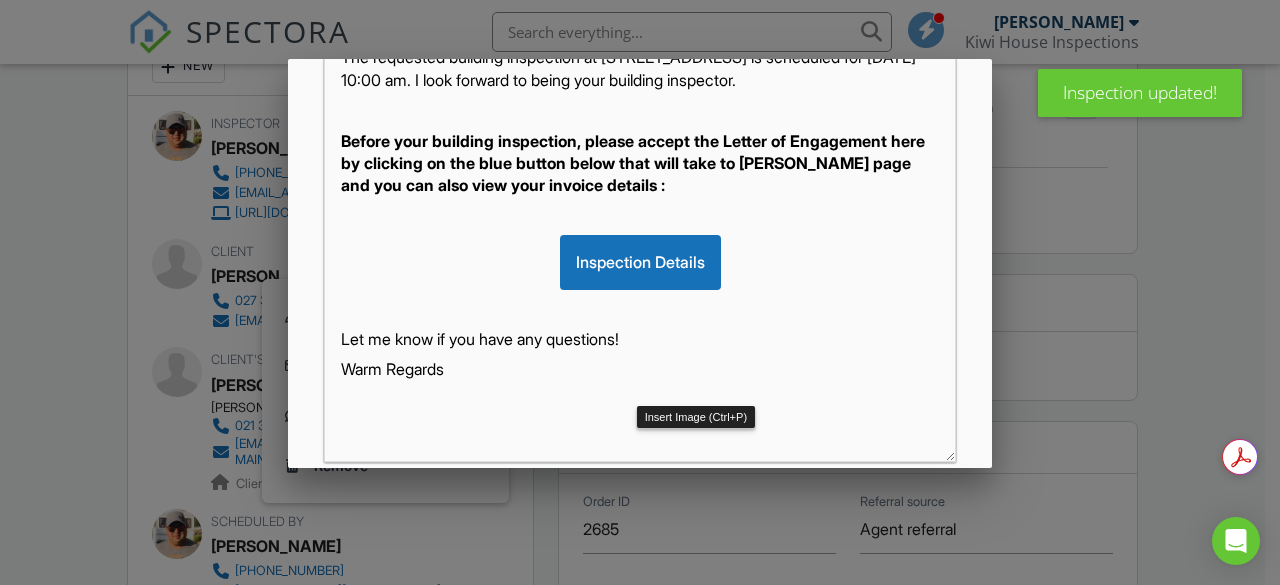 scroll, scrollTop: 450, scrollLeft: 0, axis: vertical 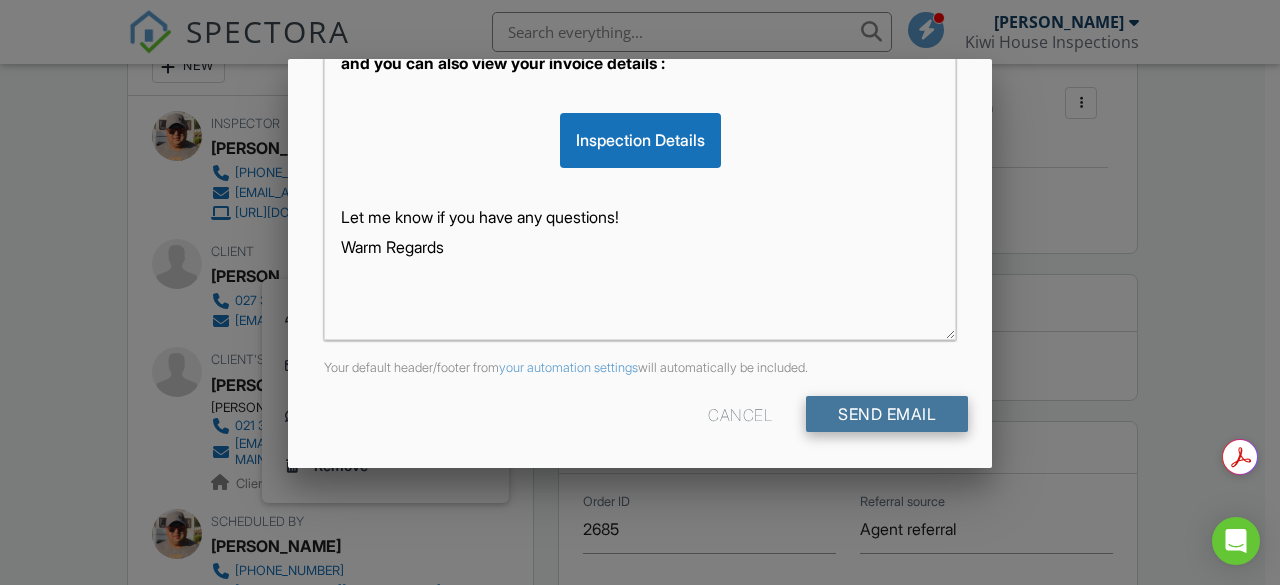 click on "Send Email" at bounding box center [887, 414] 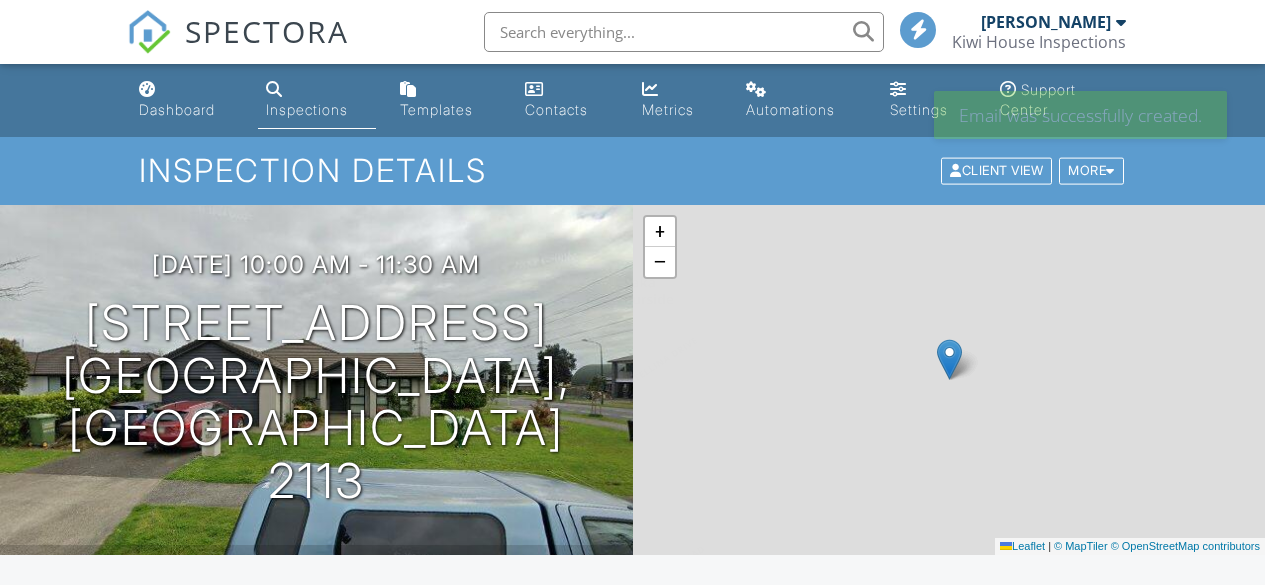 scroll, scrollTop: 0, scrollLeft: 0, axis: both 